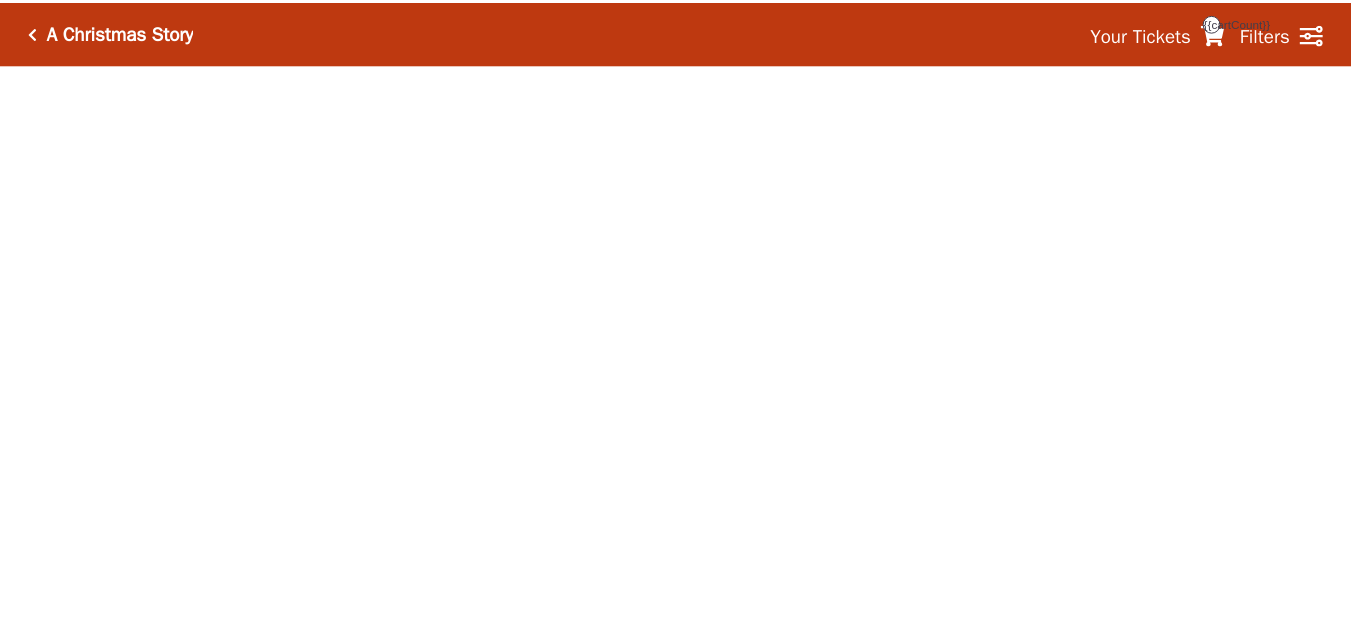 scroll, scrollTop: 0, scrollLeft: 0, axis: both 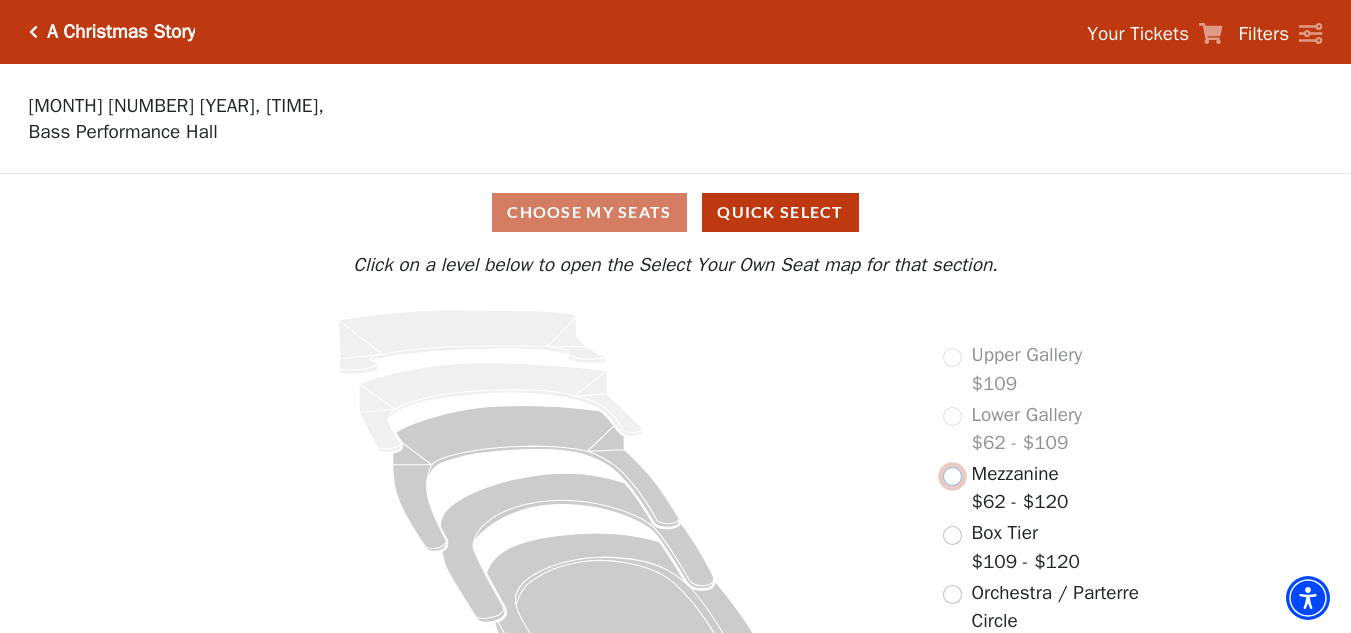 click at bounding box center (952, 476) 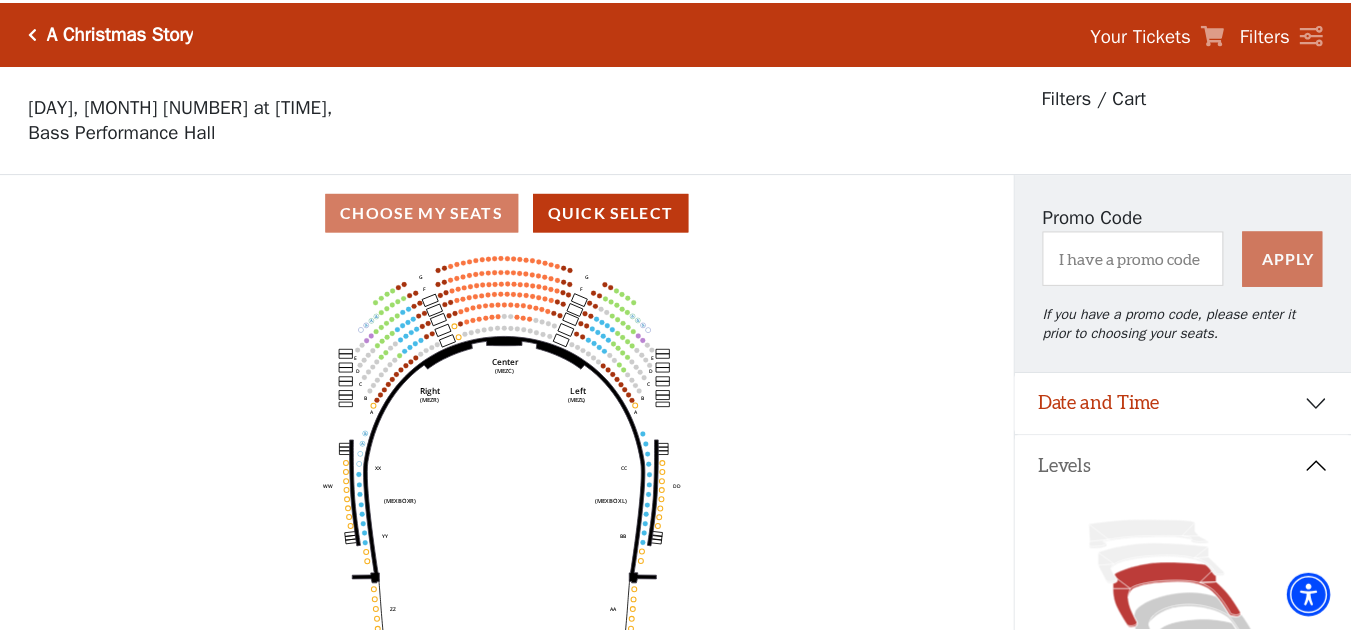 scroll, scrollTop: 93, scrollLeft: 0, axis: vertical 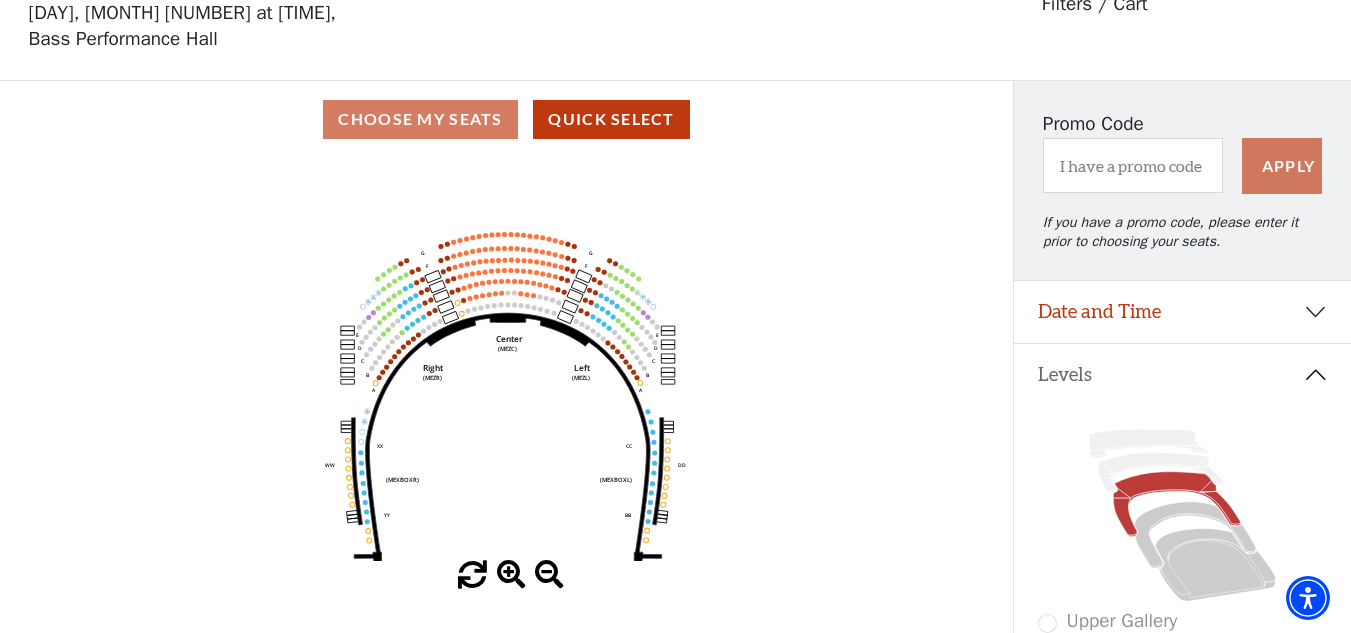 drag, startPoint x: 539, startPoint y: 442, endPoint x: 537, endPoint y: 518, distance: 76.02631 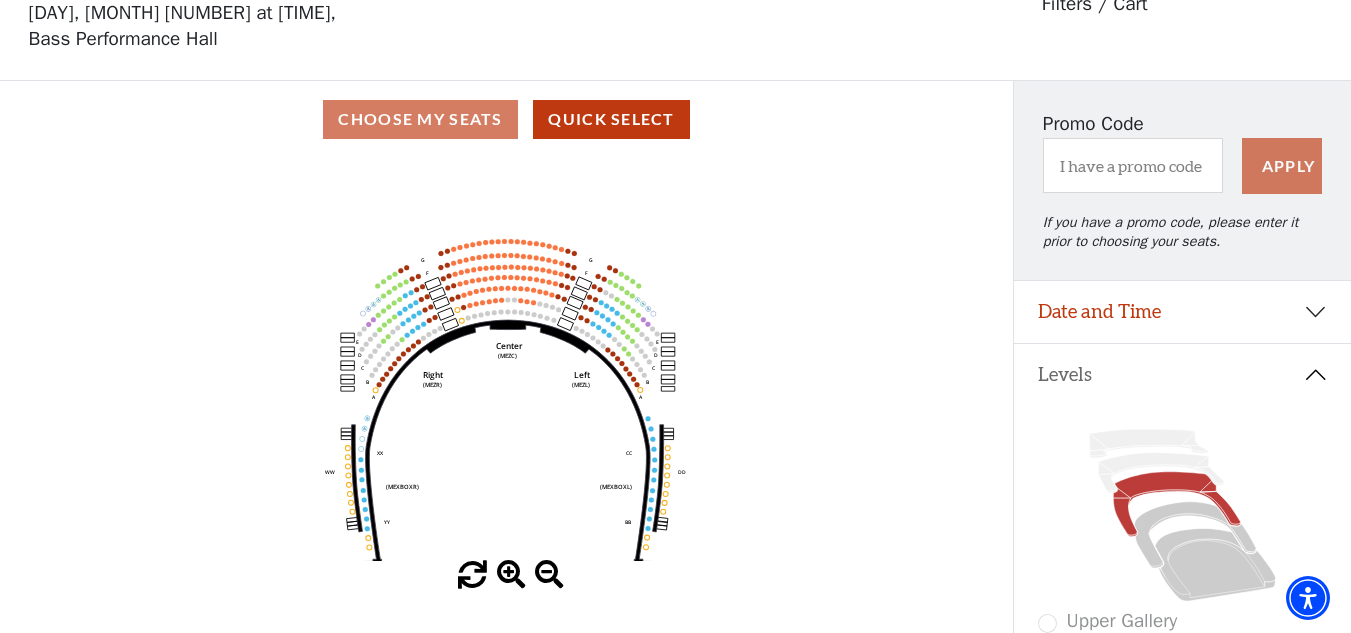 click on "Center   (MEZC)   Right   (MEZR)   Left   (MEZL)   (MEXBOXR)   (MEXBOXL)   XX   WW   CC   DD   YY   BB   ZZ   AA   G   F   E   D   G   F   C   B   A   E   D   C   B   A" 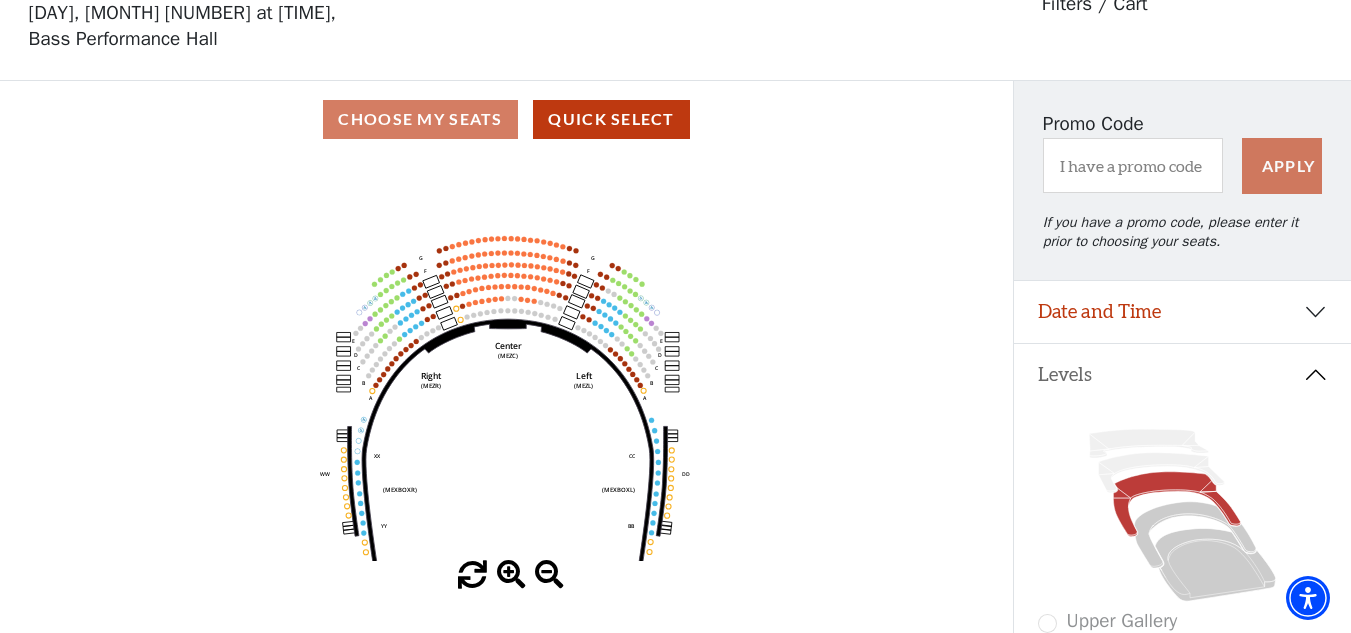 click on "Center   (MEZC)   Right   (MEZR)   Left   (MEZL)   (MEXBOXR)   (MEXBOXL)   XX   WW   CC   DD   YY   BB   ZZ   AA   G   F   E   D   G   F   C   B   A   E   D   C   B   A" 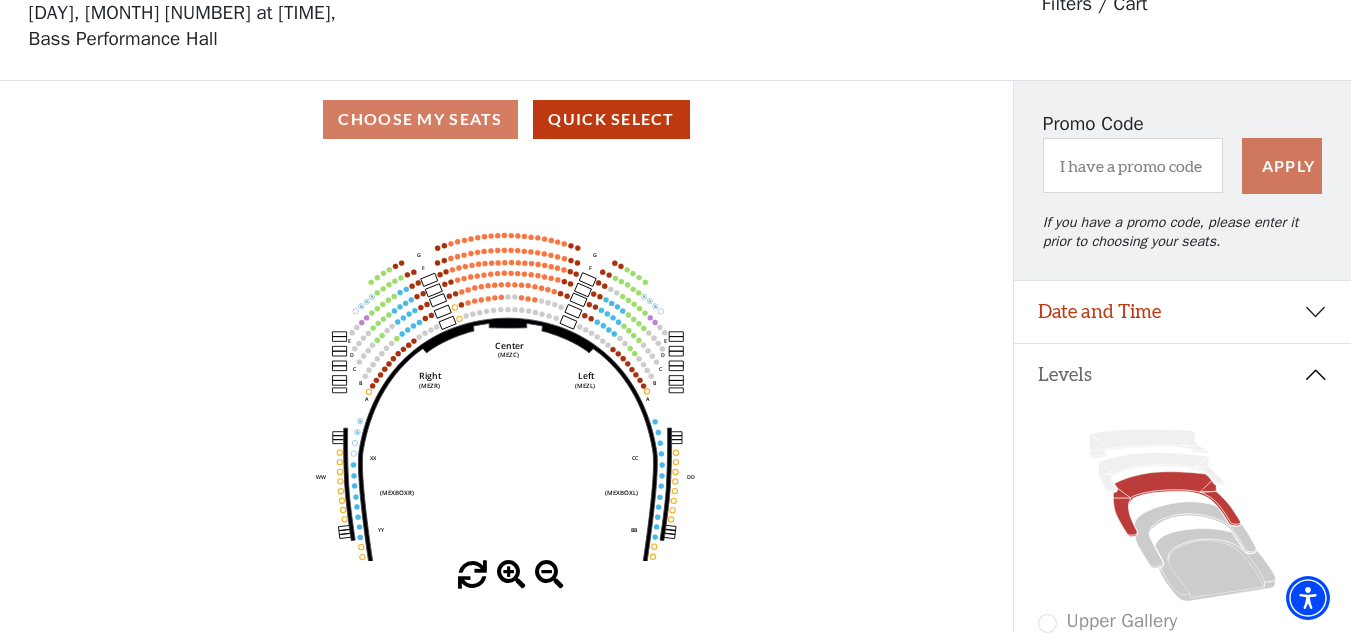 click on "Center   (MEZC)   Right   (MEZR)   Left   (MEZL)   (MEXBOXR)   (MEXBOXL)   XX   WW   CC   DD   YY   BB   ZZ   AA   G   F   E   D   G   F   C   B   A   E   D   C   B   A" 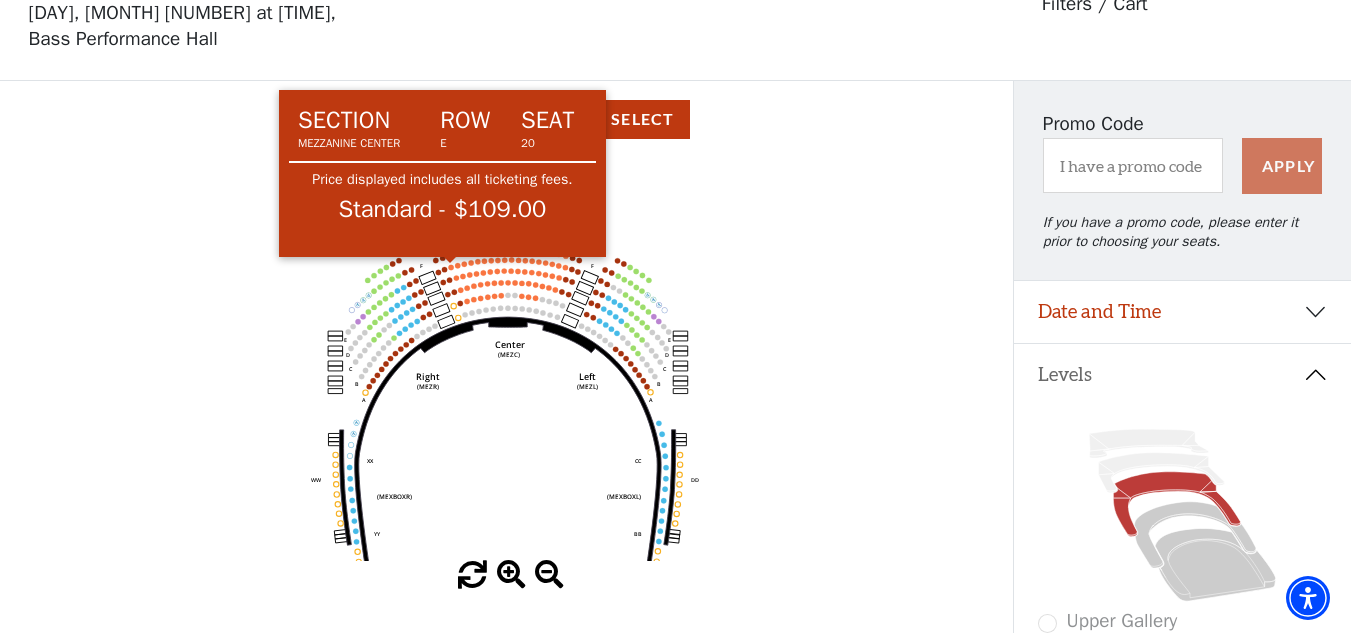 click 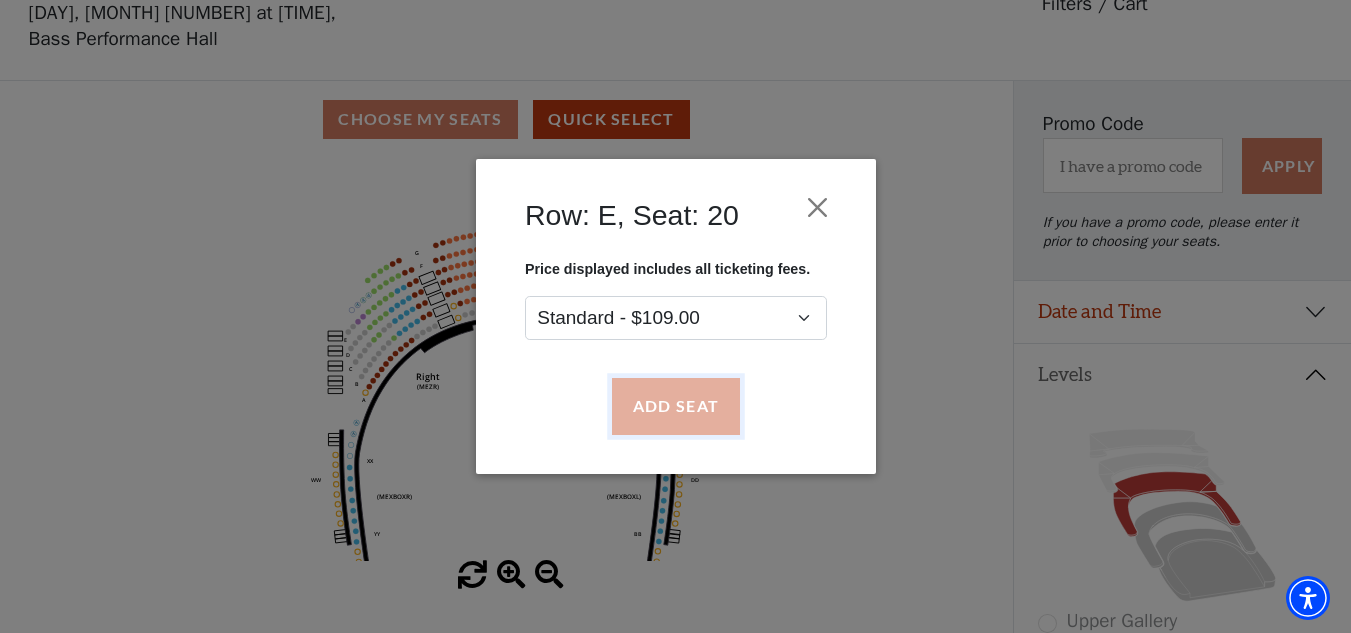 click on "Add Seat" at bounding box center [675, 407] 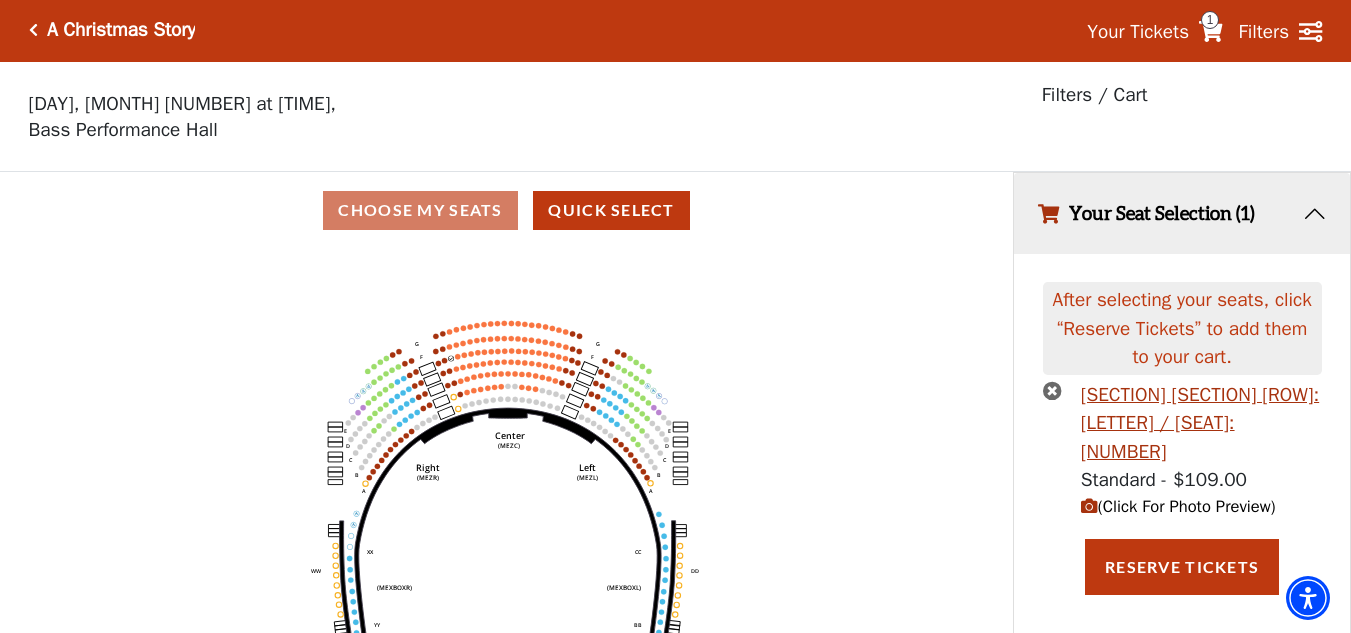 scroll, scrollTop: 0, scrollLeft: 0, axis: both 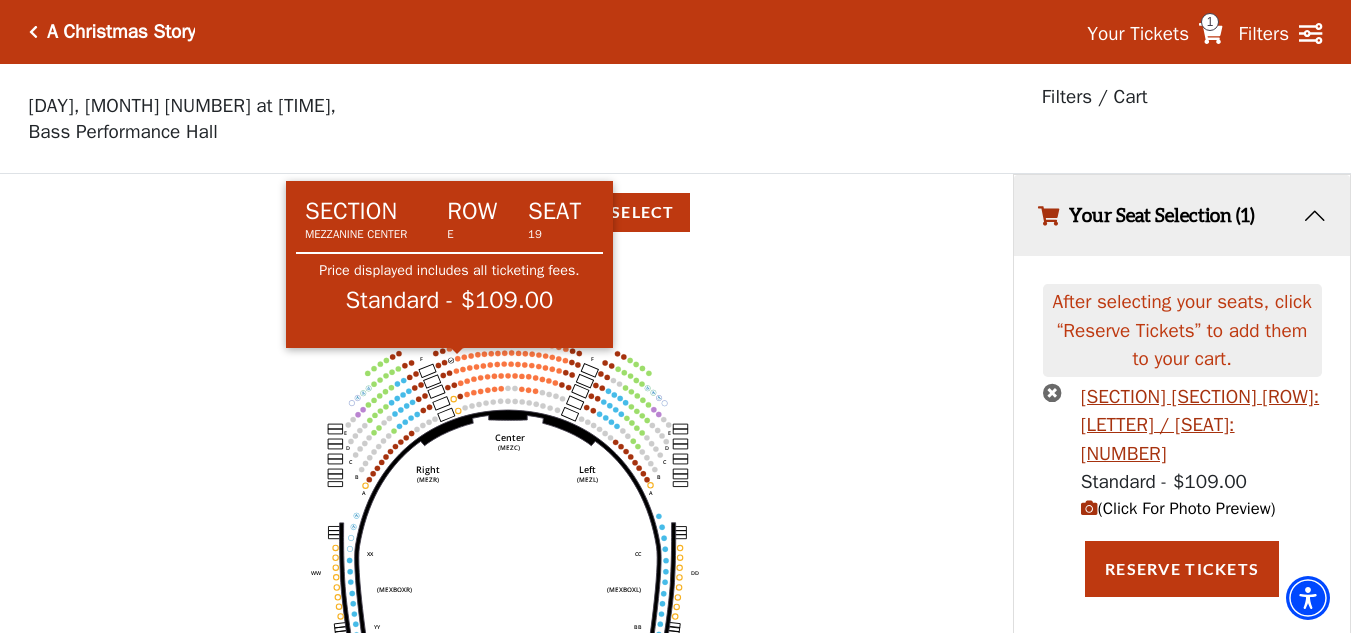 click 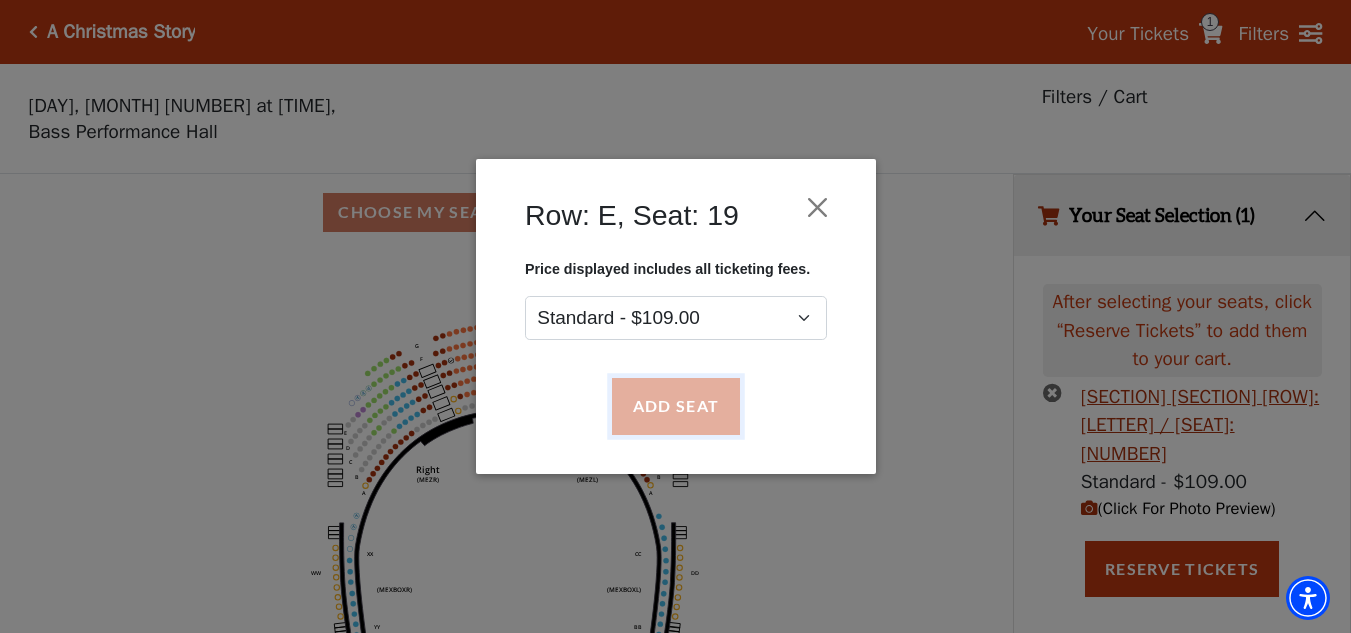 click on "Add Seat" at bounding box center [675, 407] 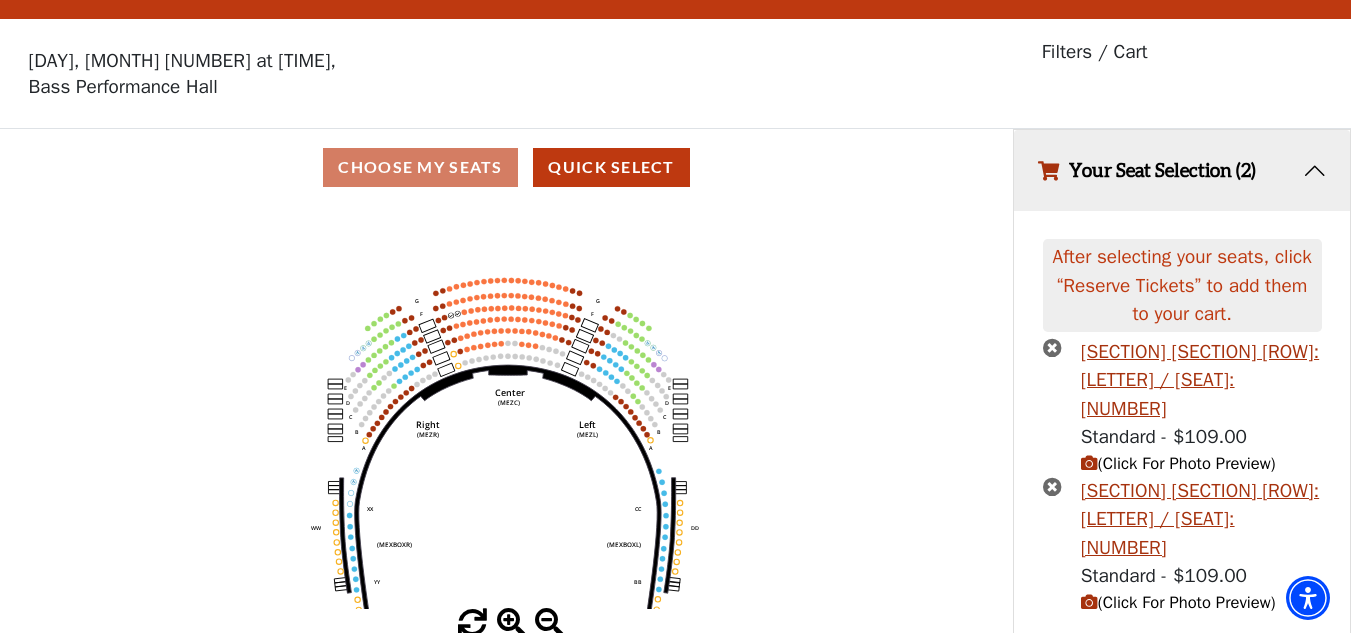 scroll, scrollTop: 46, scrollLeft: 0, axis: vertical 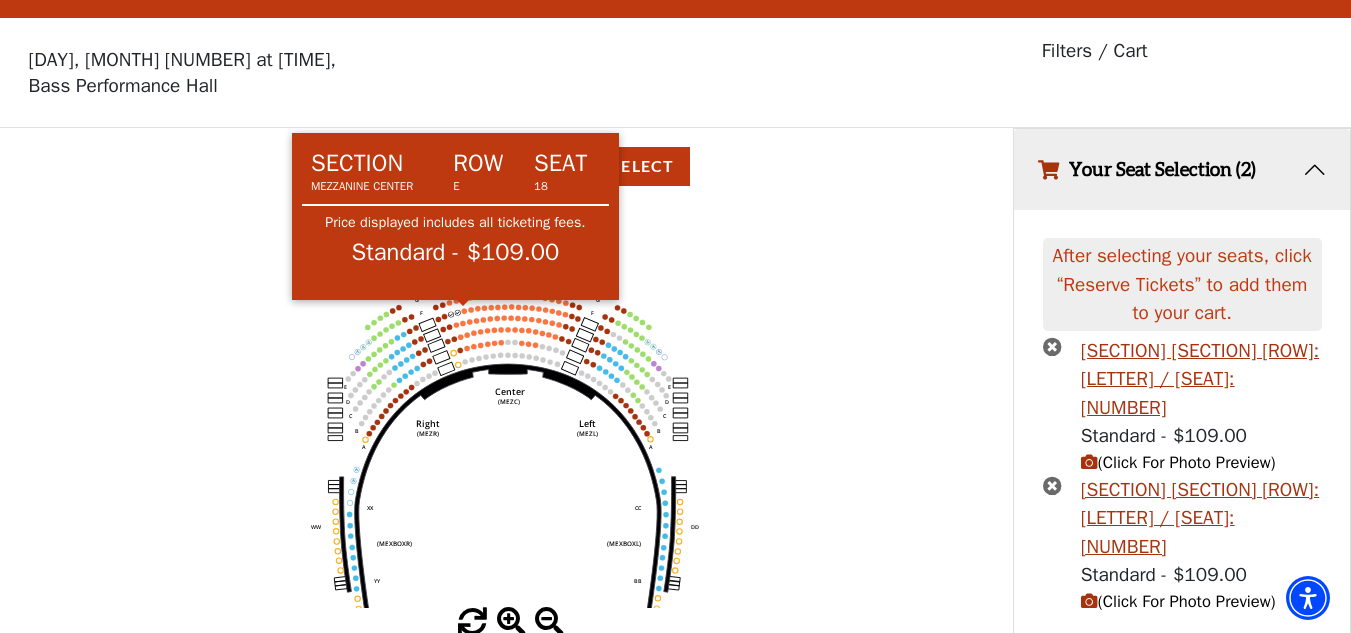 click 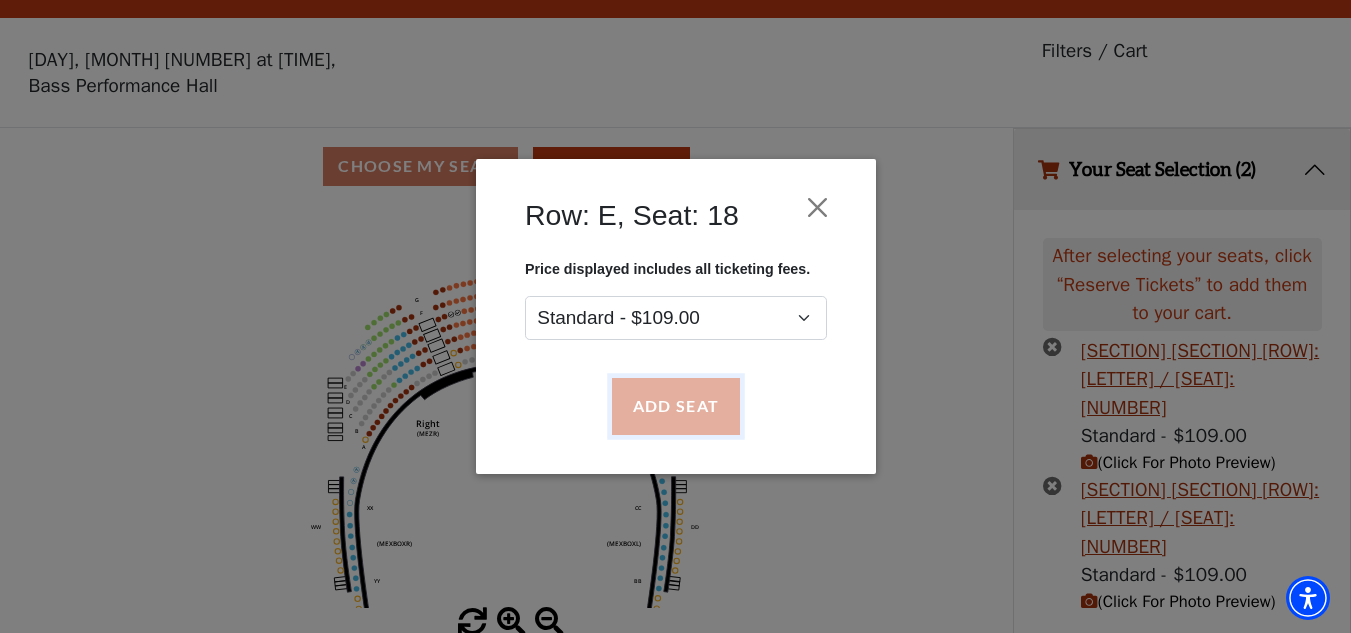 click on "Add Seat" at bounding box center (675, 407) 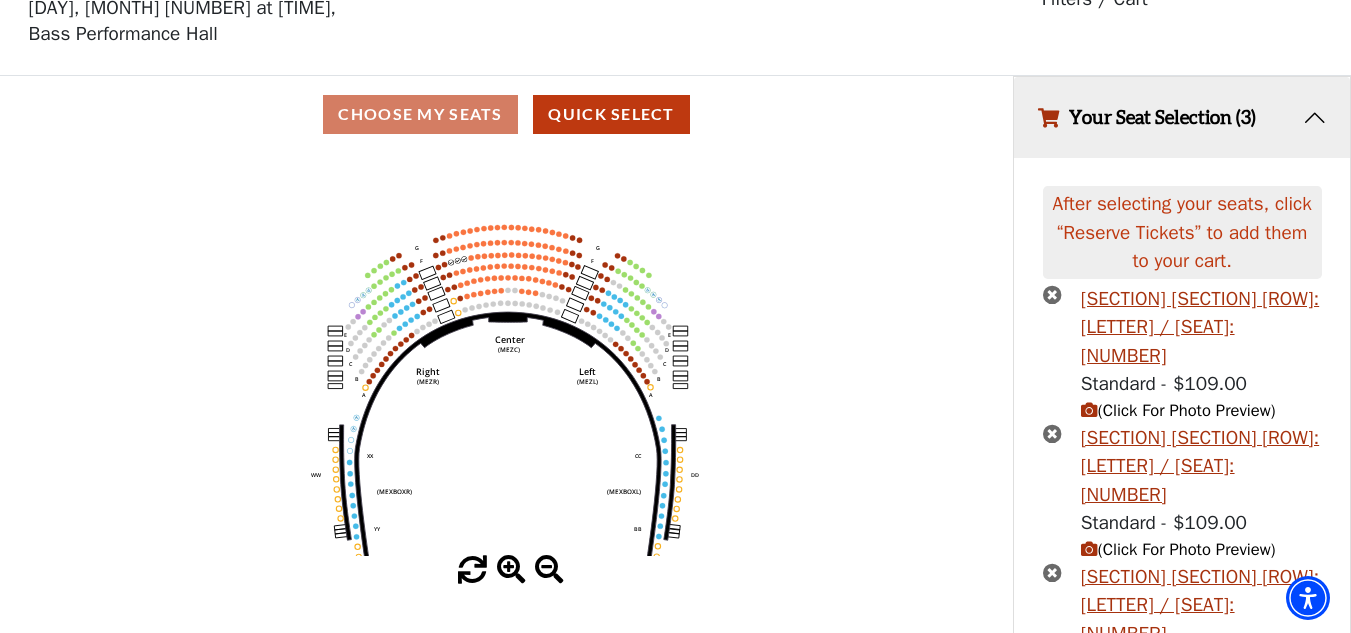 scroll, scrollTop: 157, scrollLeft: 0, axis: vertical 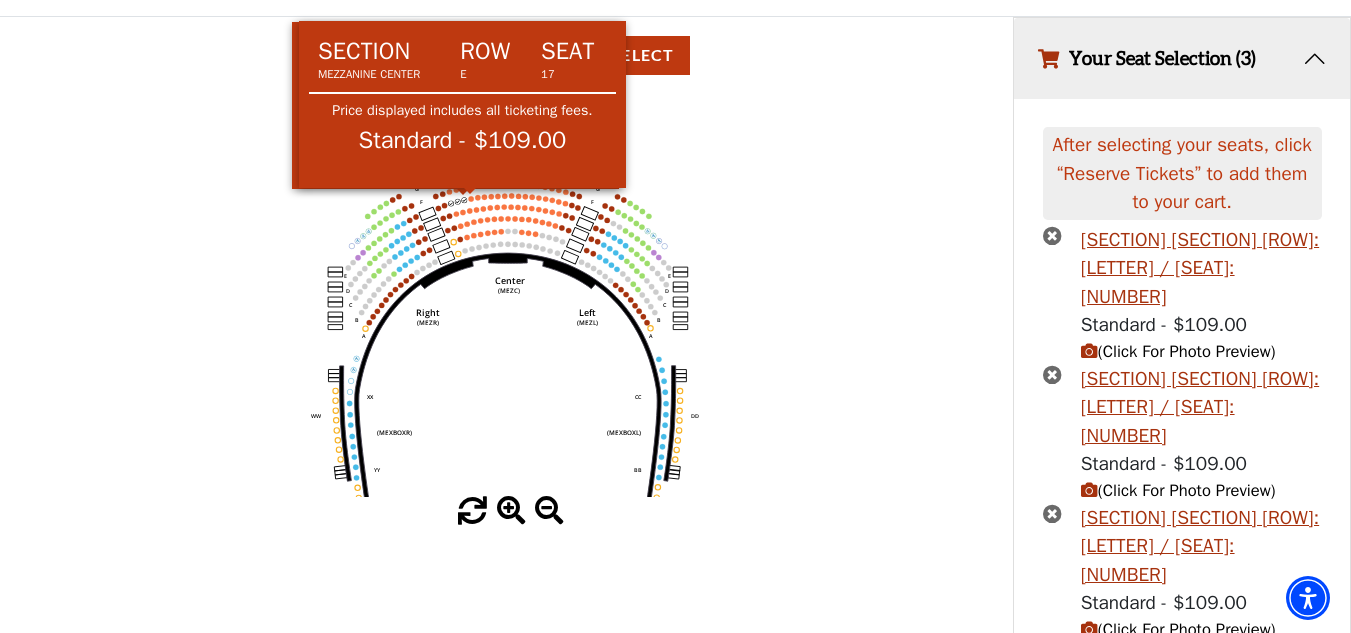 click 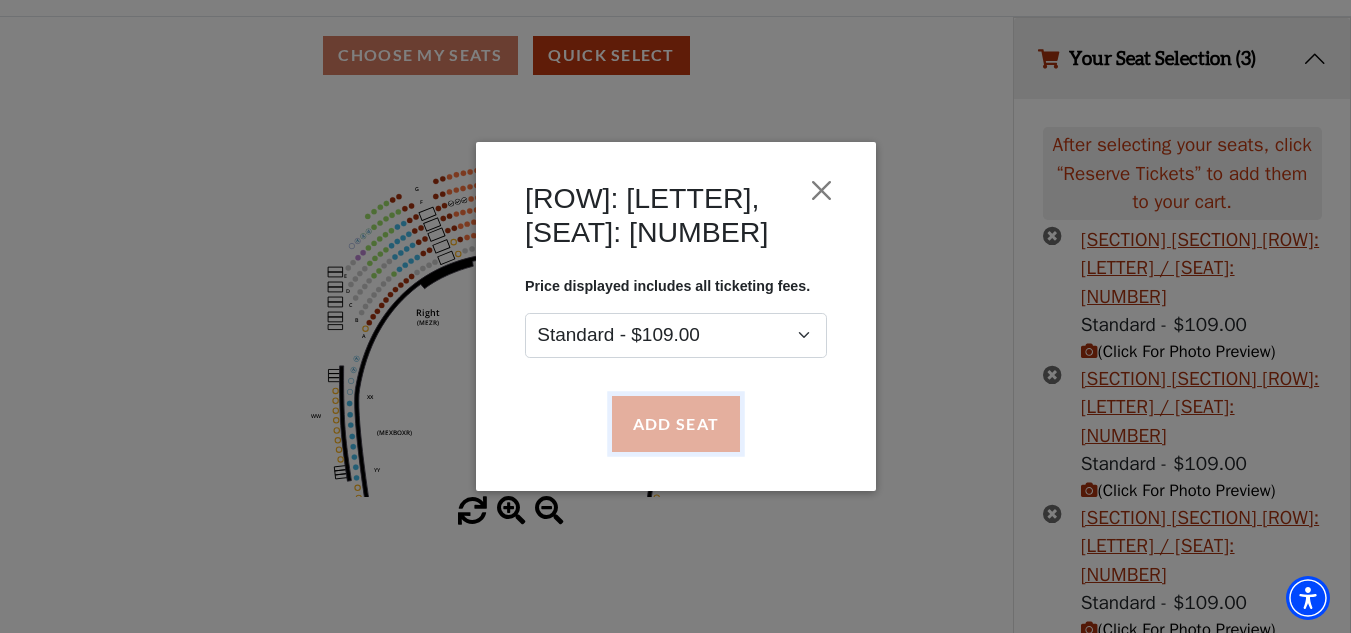 click on "Add Seat" at bounding box center (675, 424) 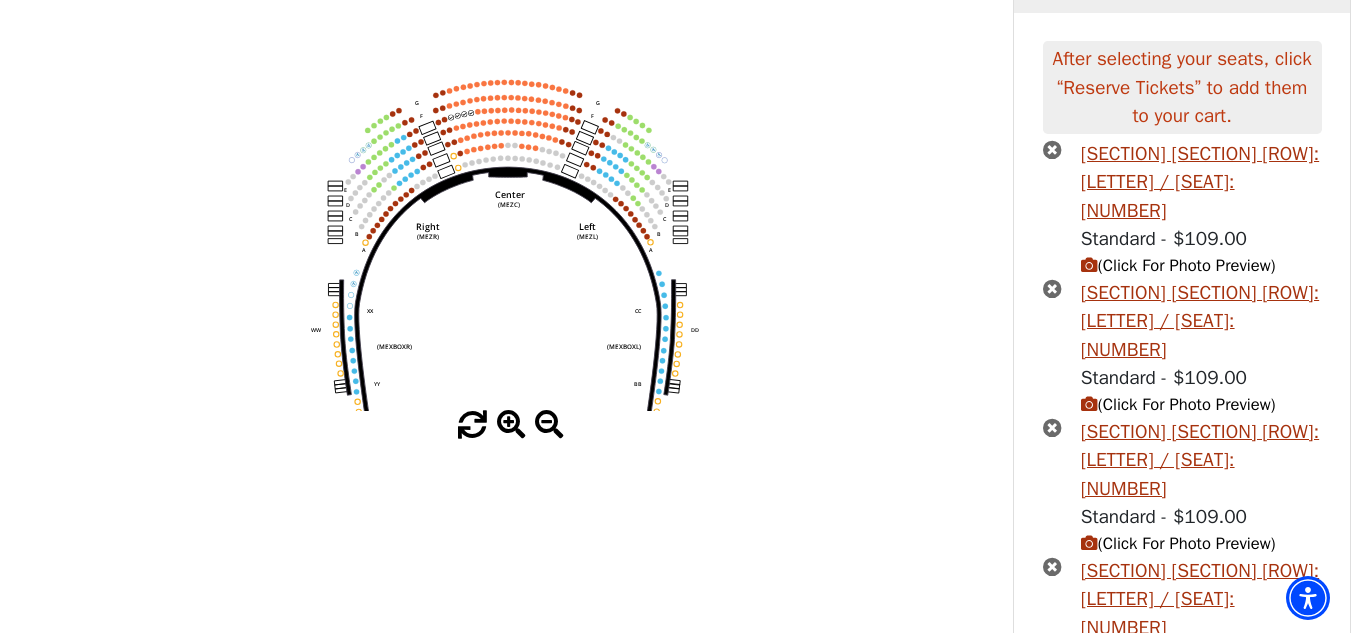 scroll, scrollTop: 267, scrollLeft: 0, axis: vertical 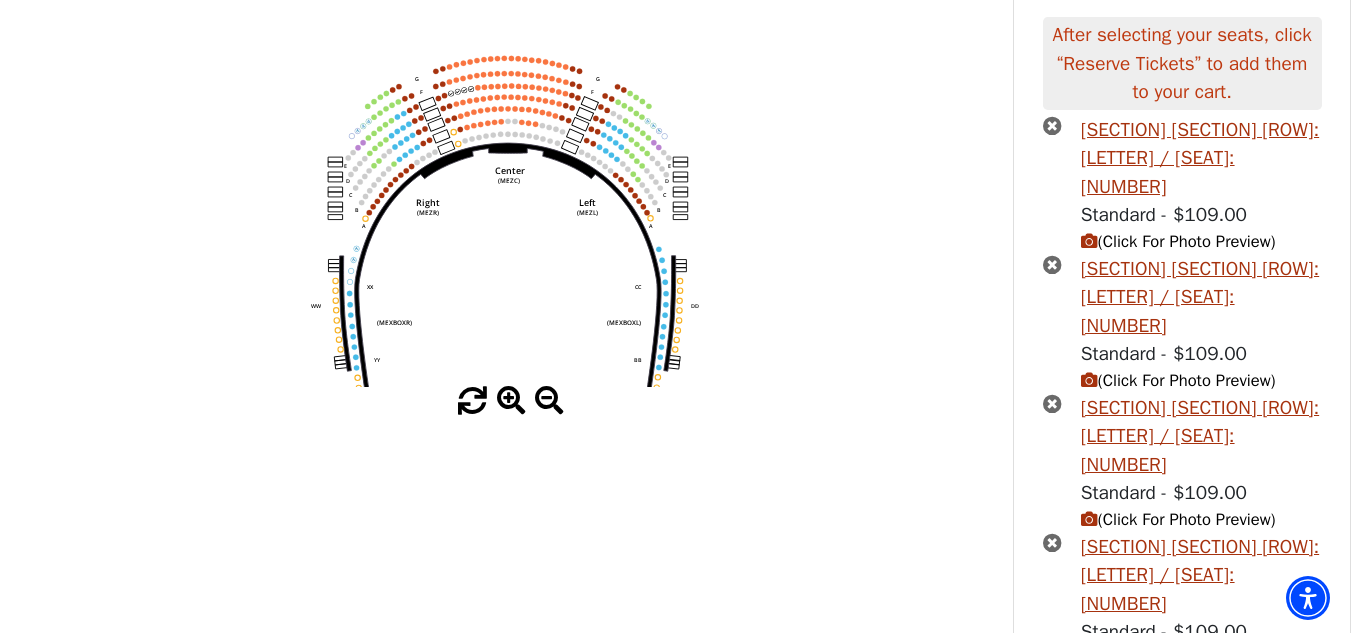 click on "Reserve Tickets" at bounding box center (1182, 719) 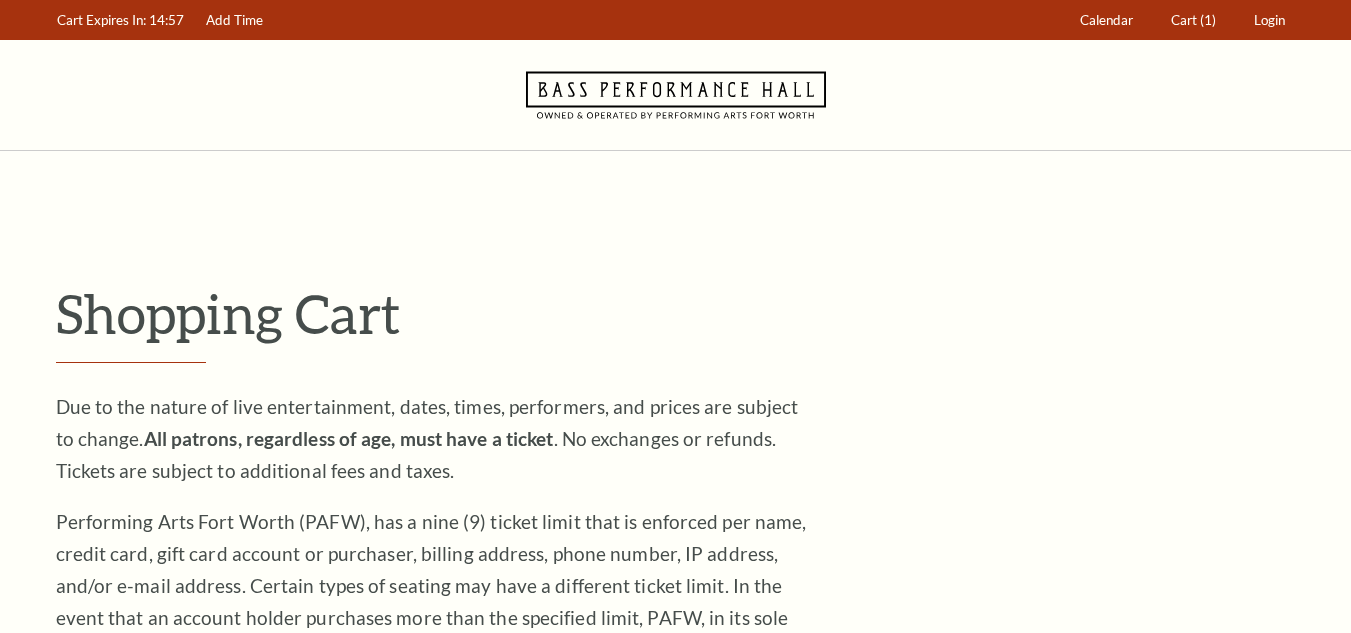 scroll, scrollTop: 0, scrollLeft: 0, axis: both 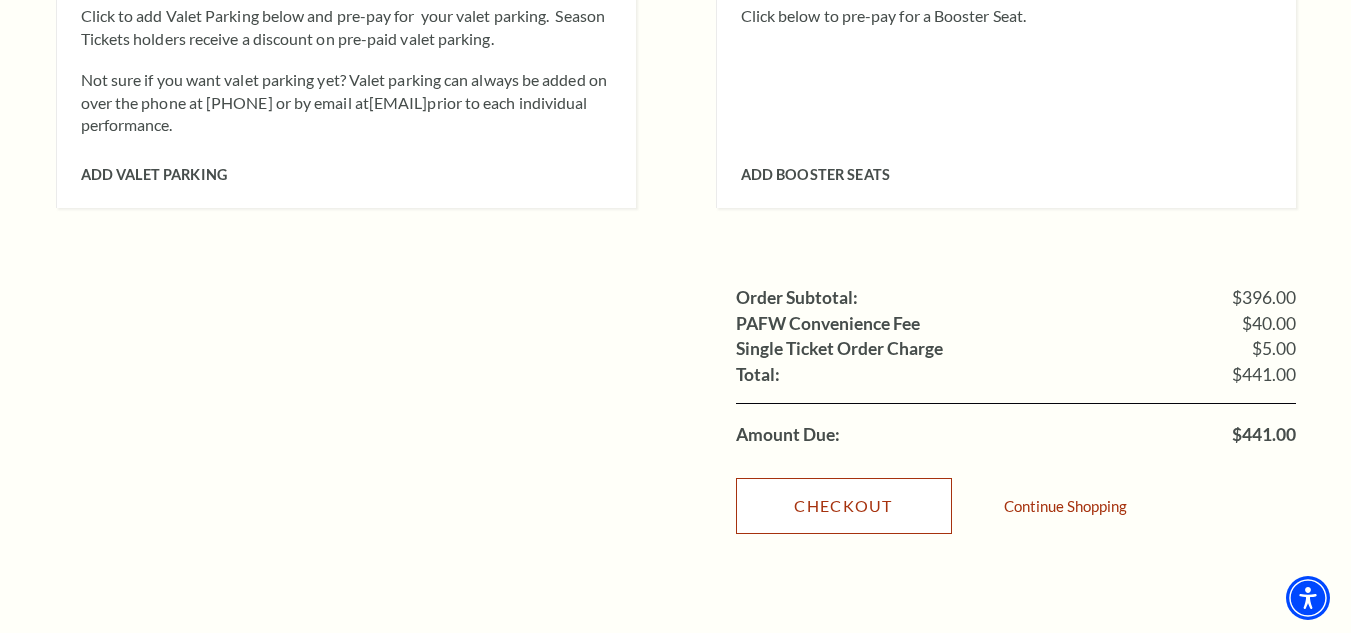click on "Checkout" at bounding box center (844, 506) 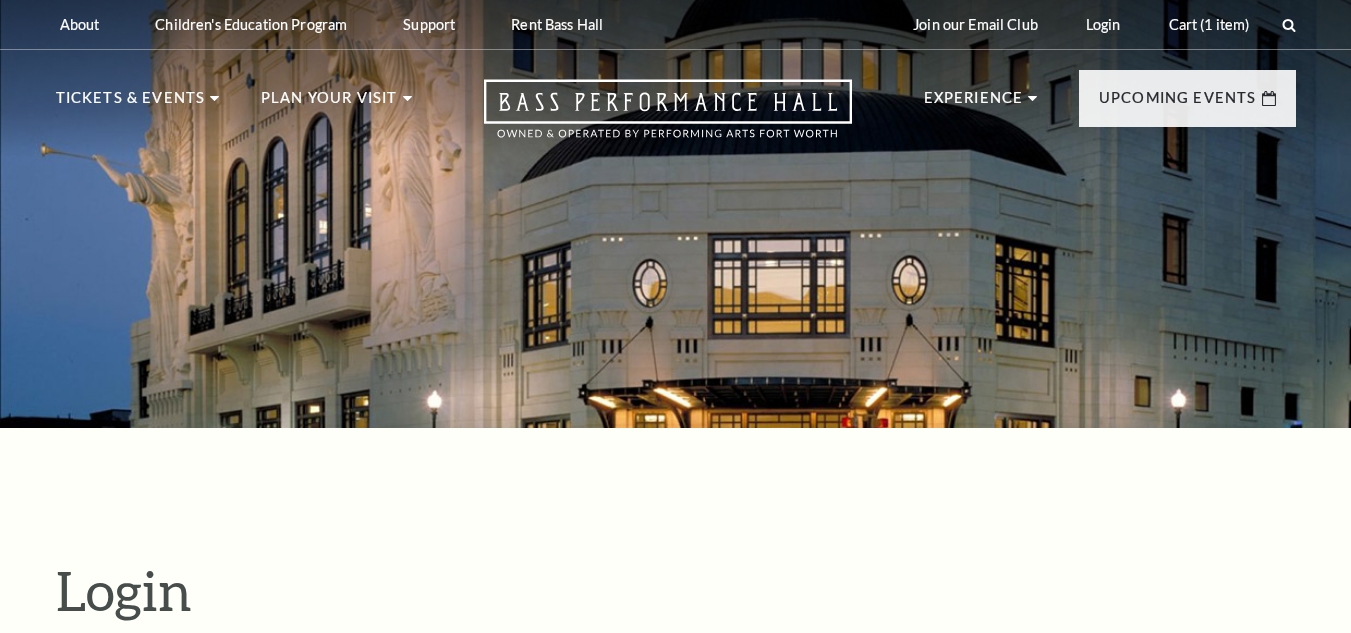 scroll, scrollTop: 553, scrollLeft: 0, axis: vertical 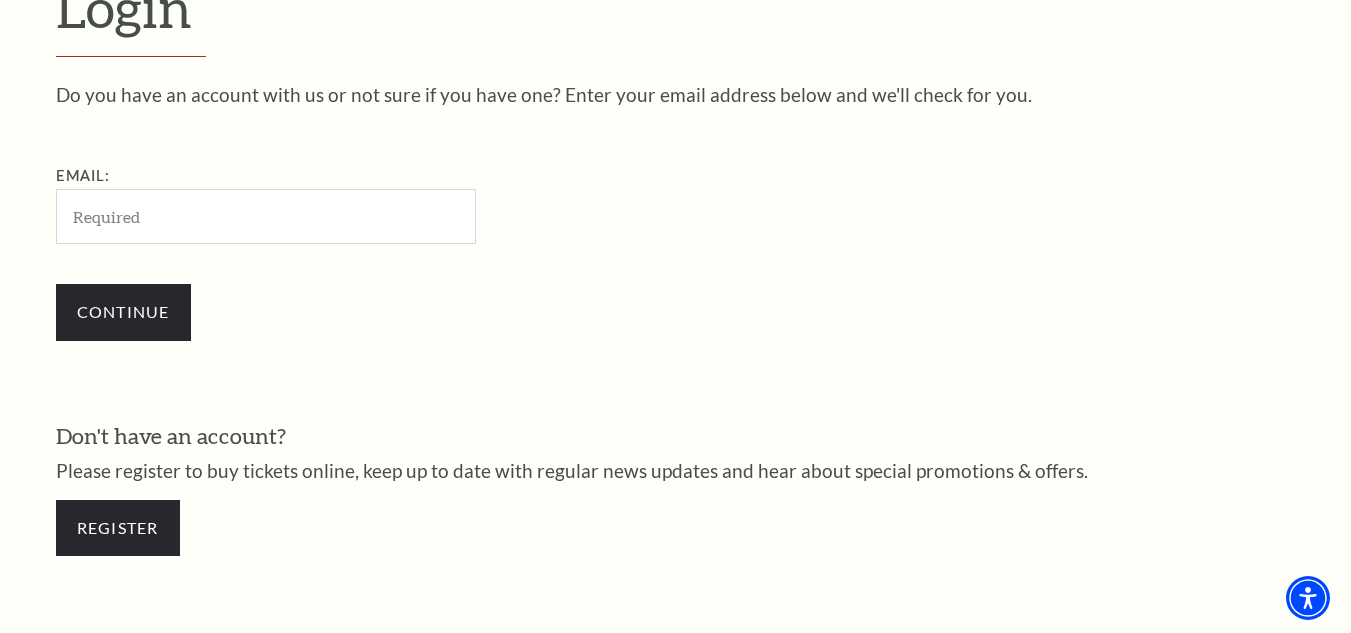 click on "Email:" at bounding box center (266, 216) 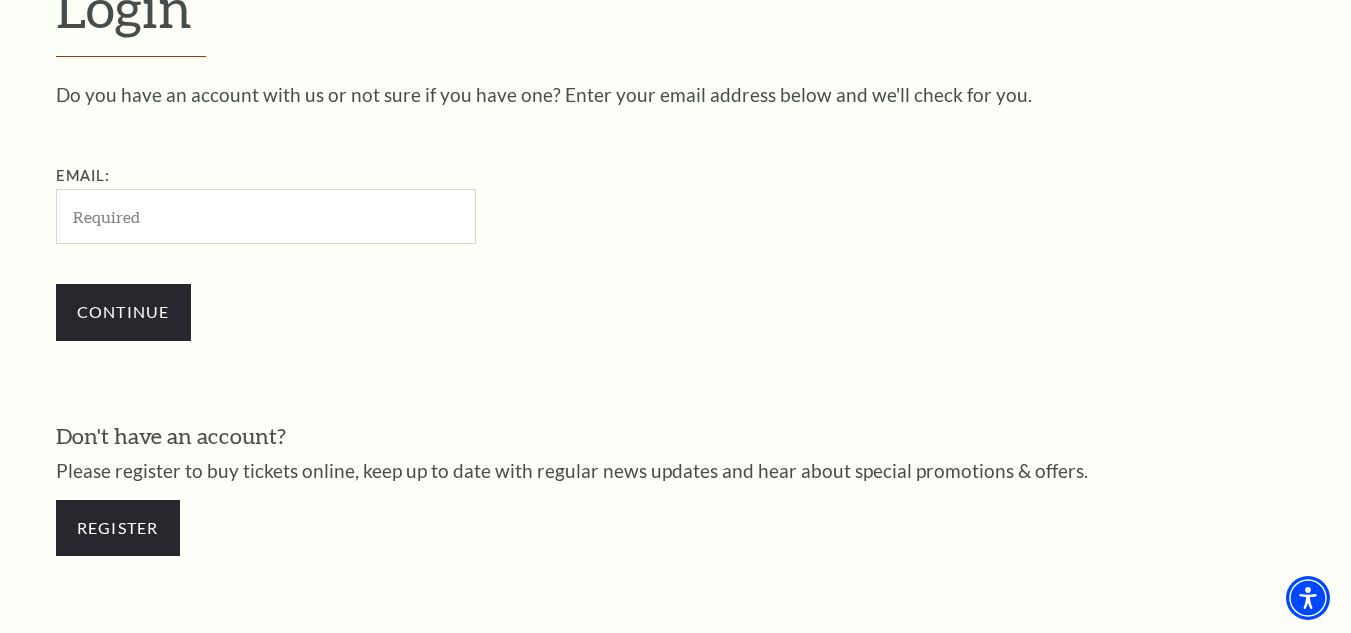 type on "ansupperqaz102@gmail.com" 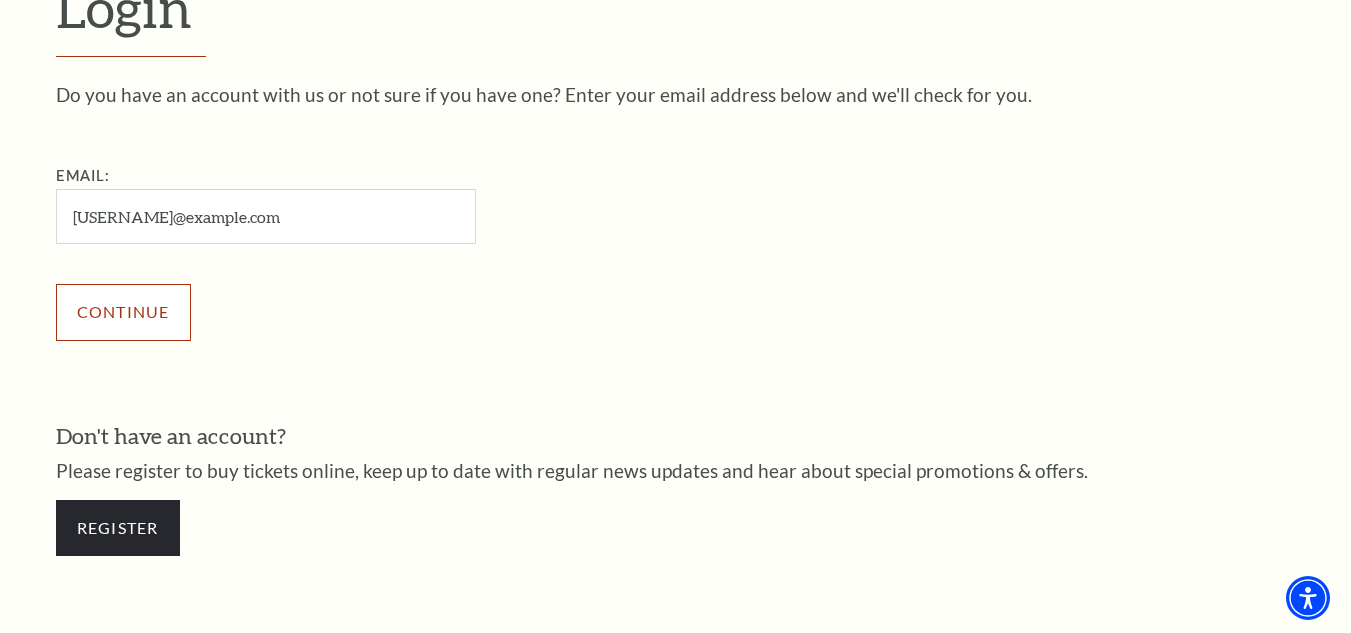 click on "Continue" at bounding box center (123, 312) 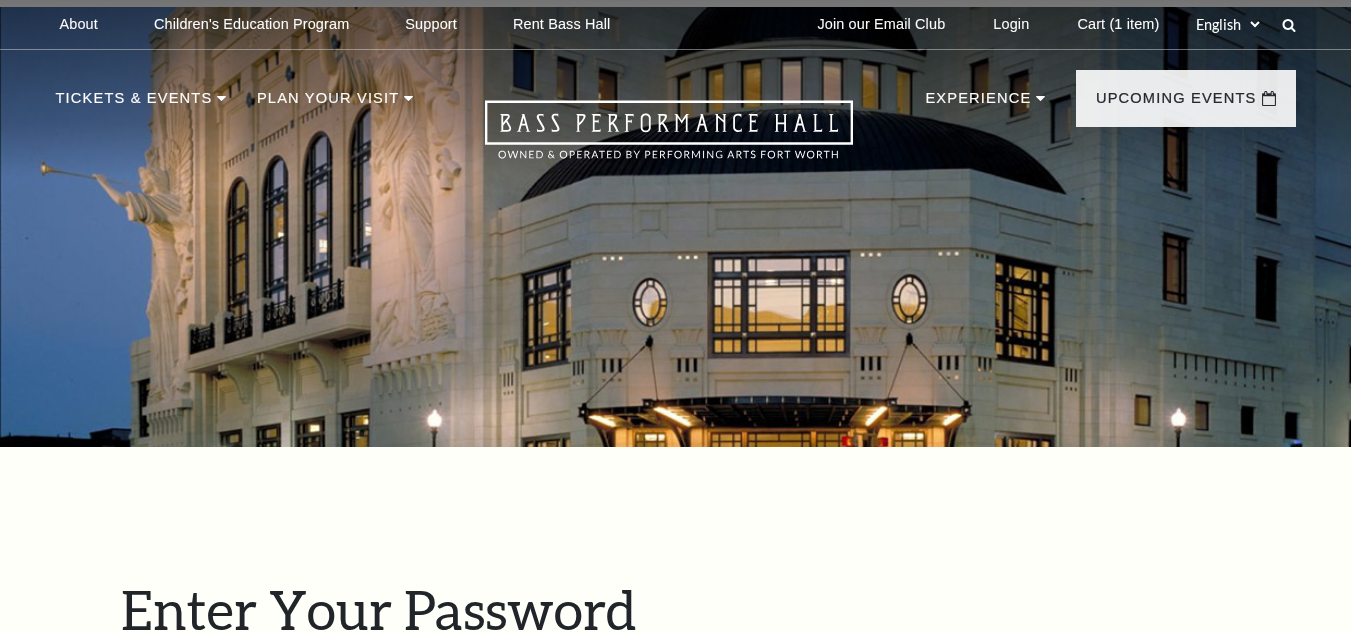 scroll, scrollTop: 577, scrollLeft: 0, axis: vertical 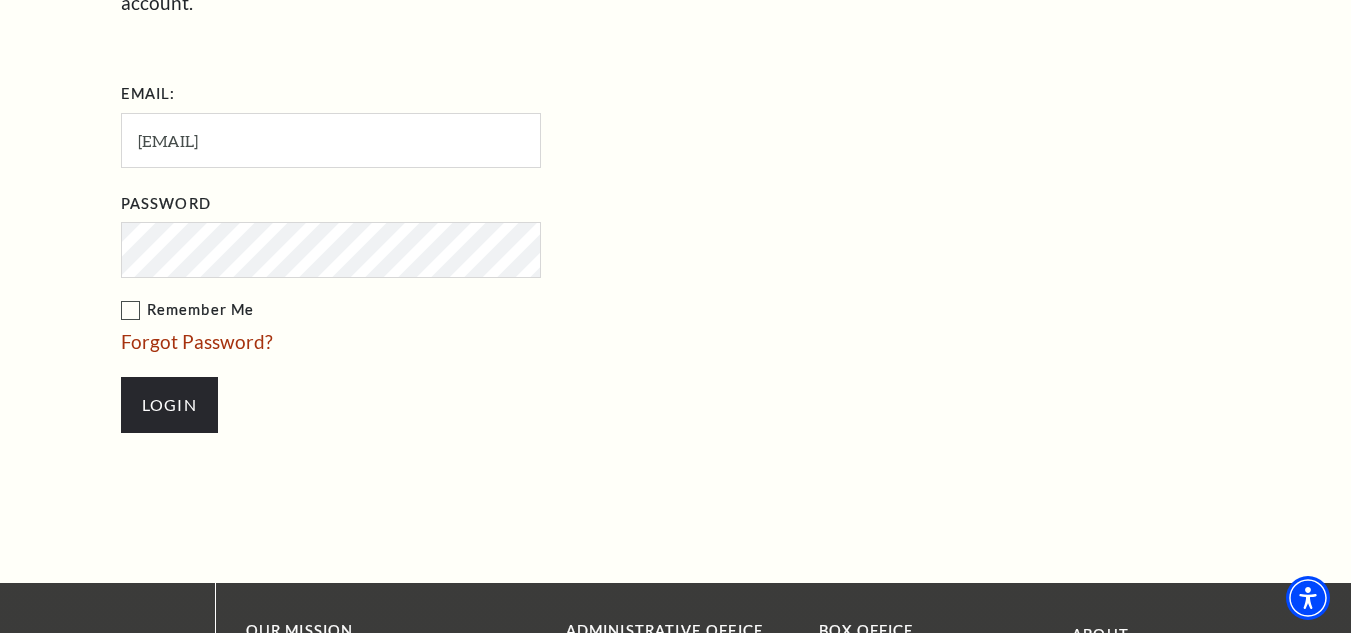 click on "Remember Me" at bounding box center (431, 310) 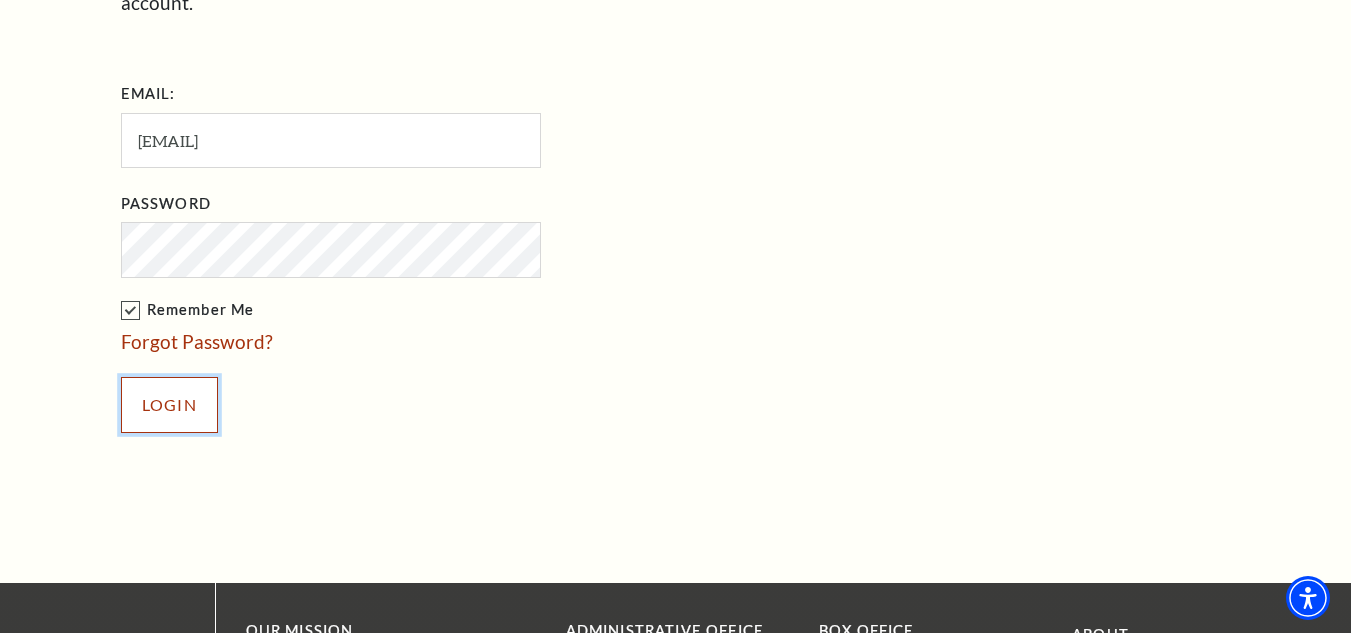 click on "Login" at bounding box center (169, 405) 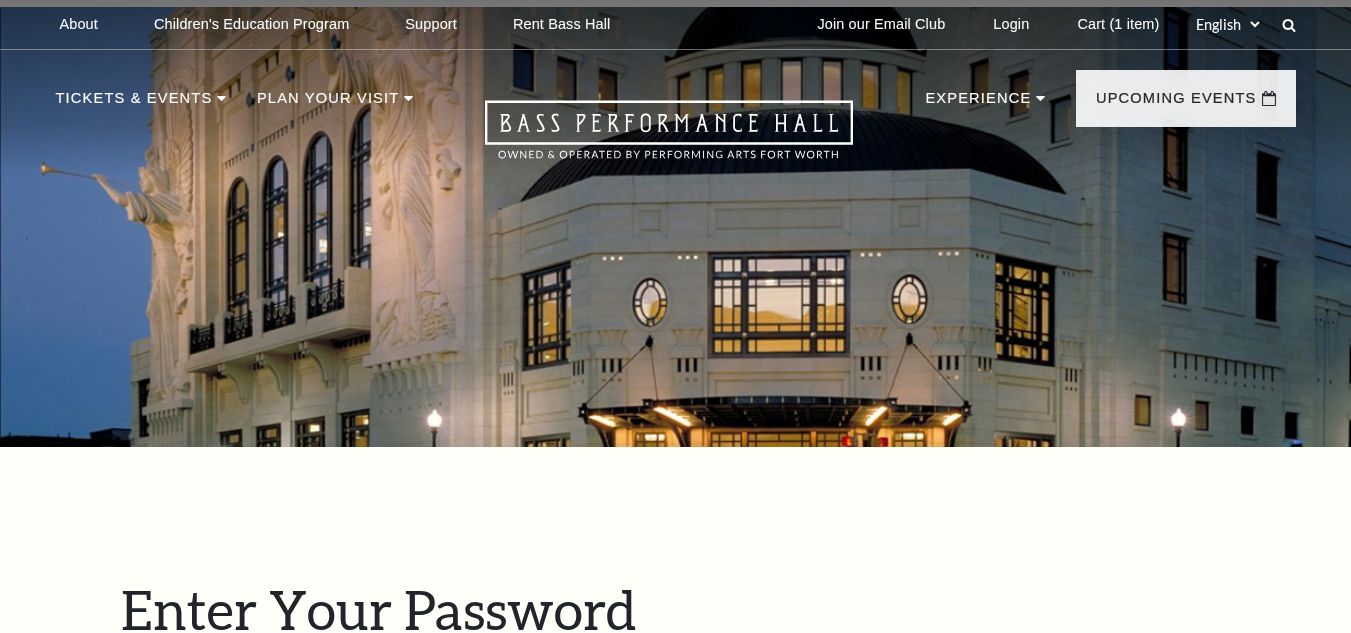 scroll, scrollTop: 708, scrollLeft: 0, axis: vertical 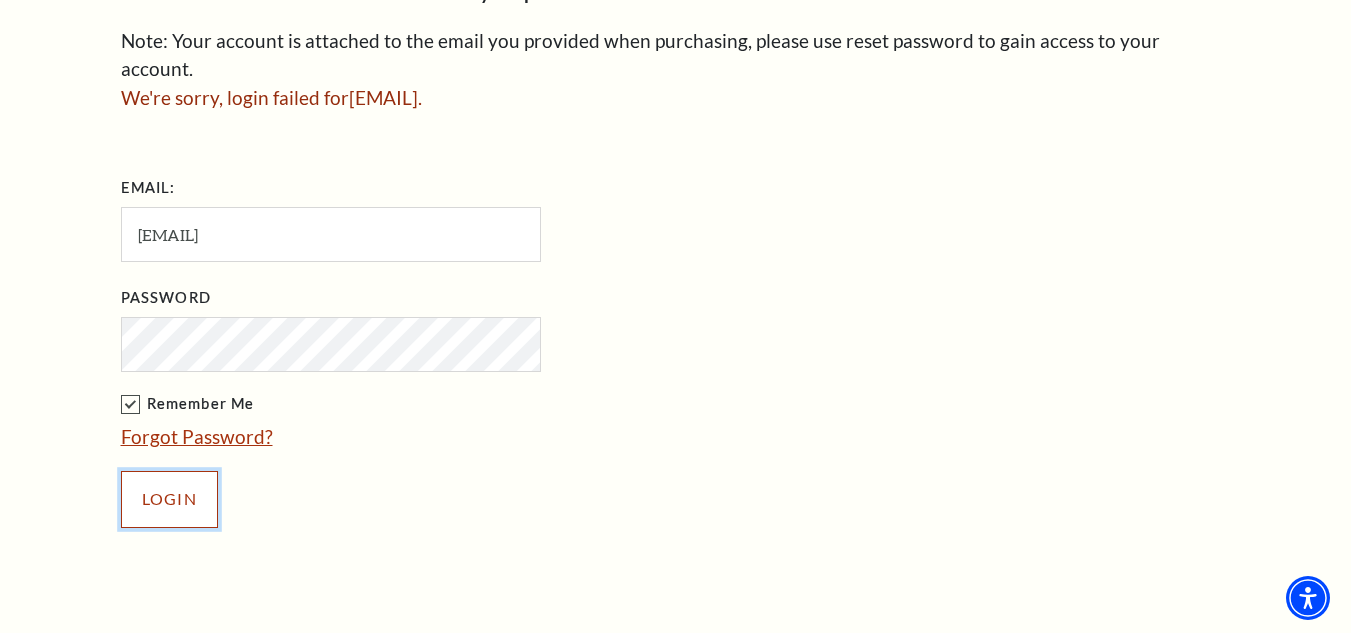 click on "Login" at bounding box center [169, 499] 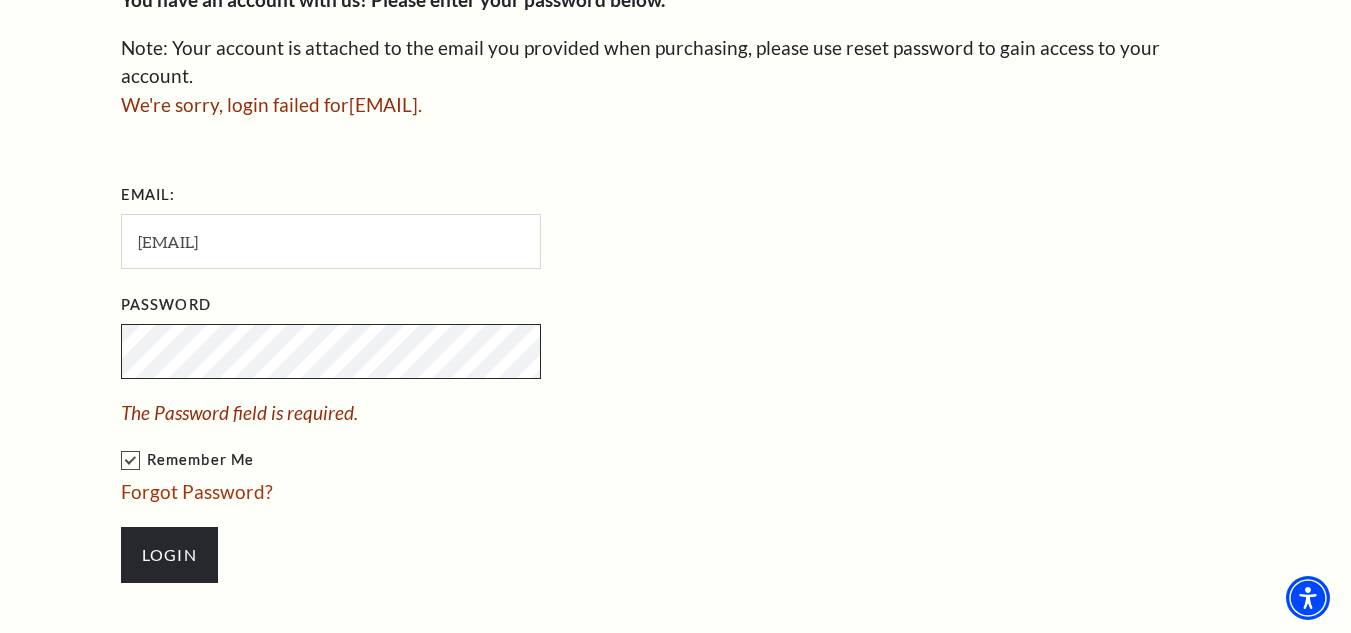 scroll, scrollTop: 808, scrollLeft: 0, axis: vertical 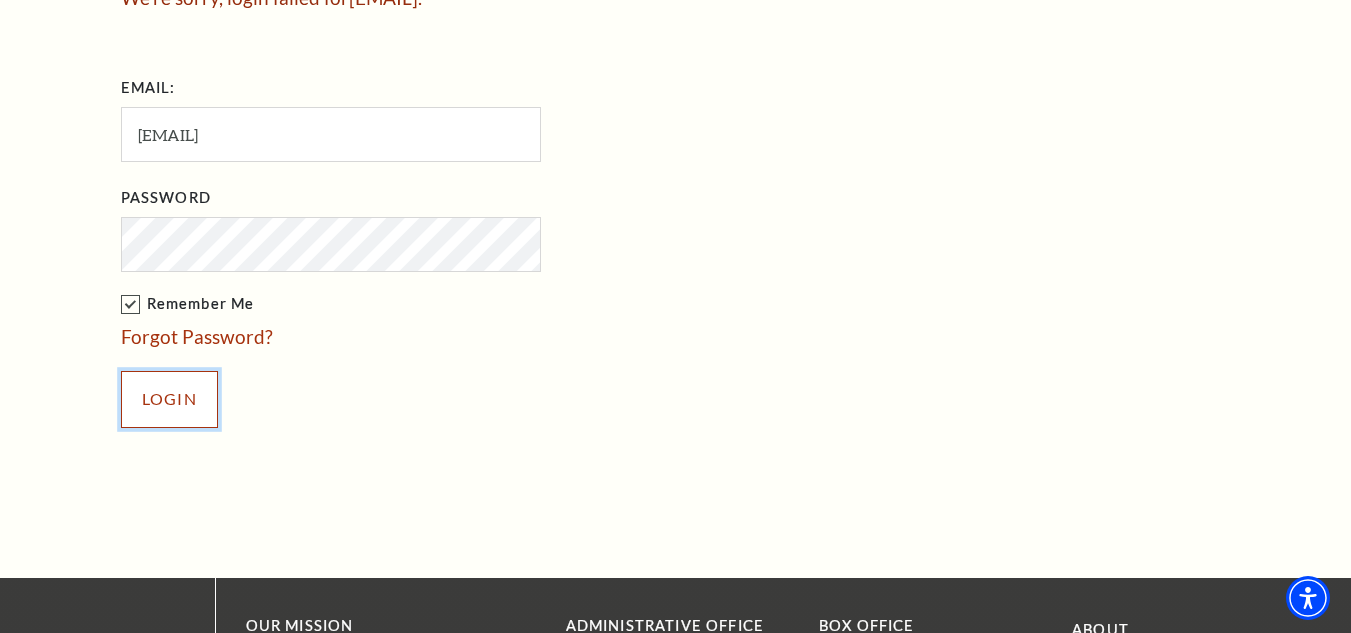 click on "Login" at bounding box center [169, 399] 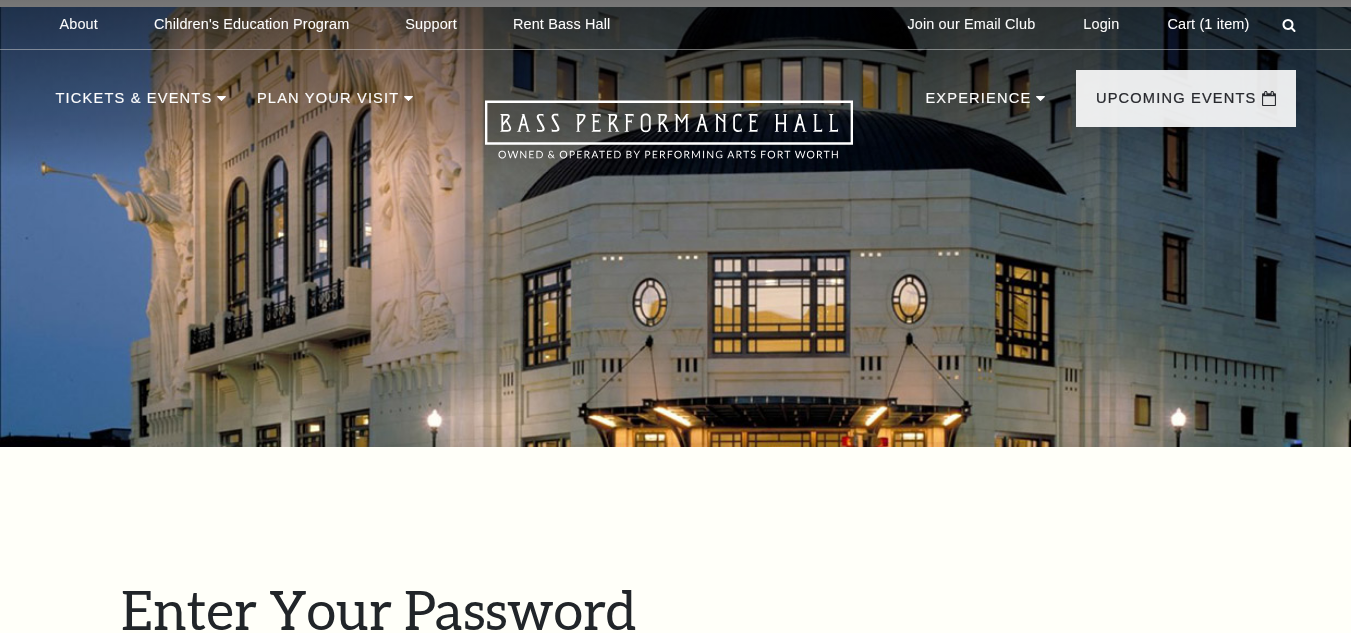 scroll, scrollTop: 708, scrollLeft: 0, axis: vertical 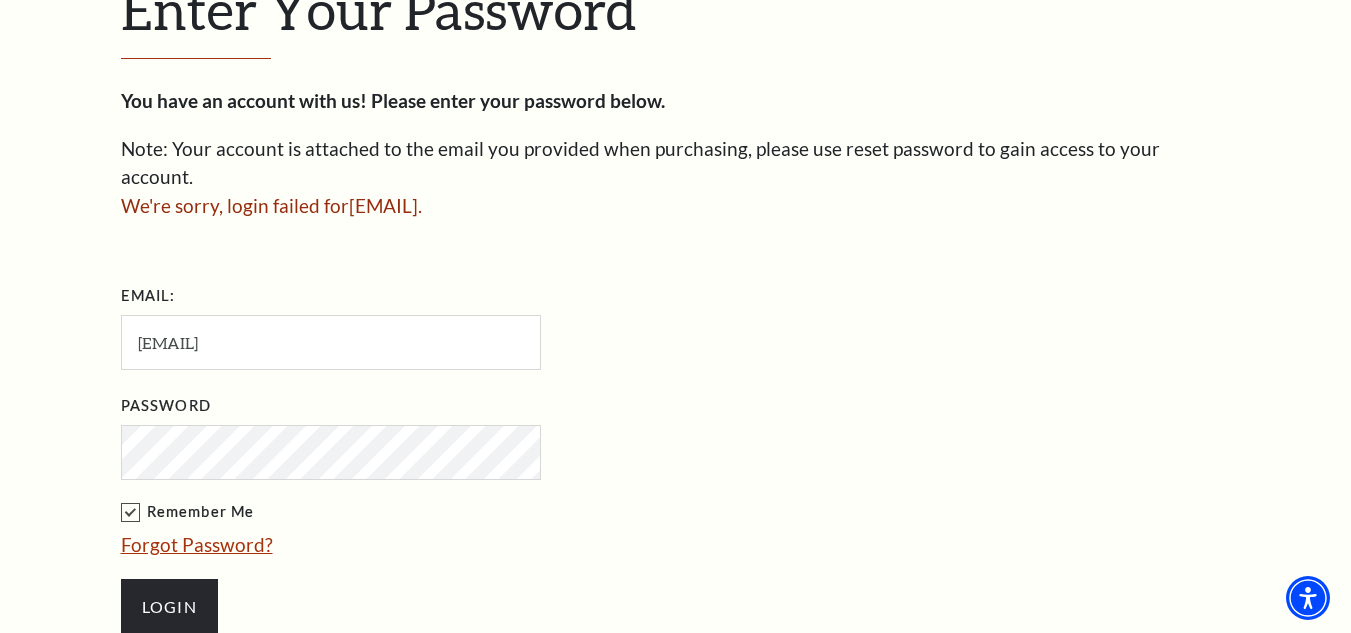 click on "Forgot Password?" at bounding box center (197, 544) 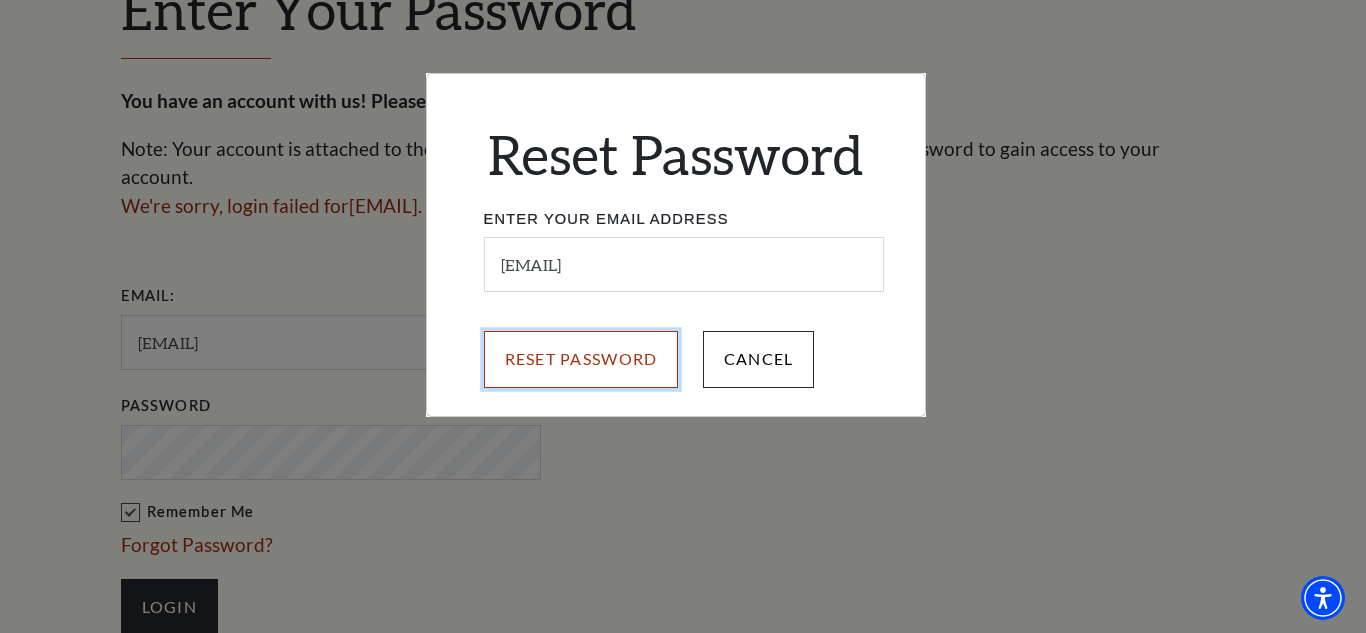 click on "Reset Password" at bounding box center (581, 359) 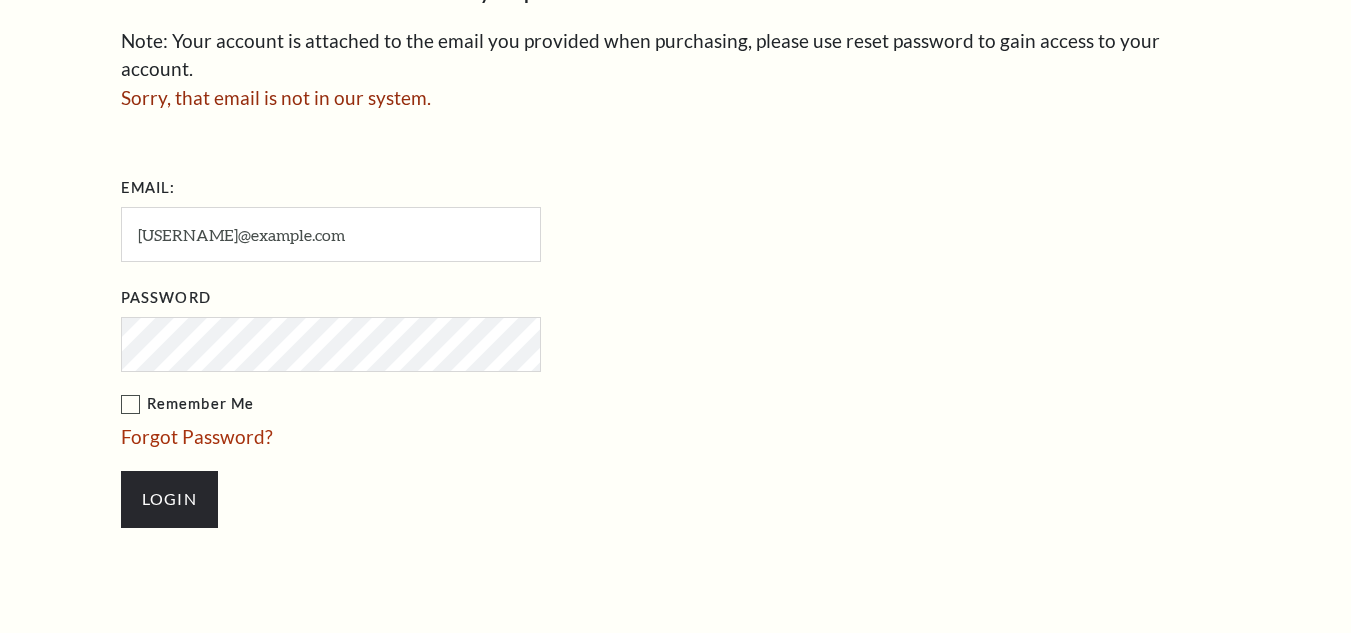 scroll, scrollTop: 0, scrollLeft: 0, axis: both 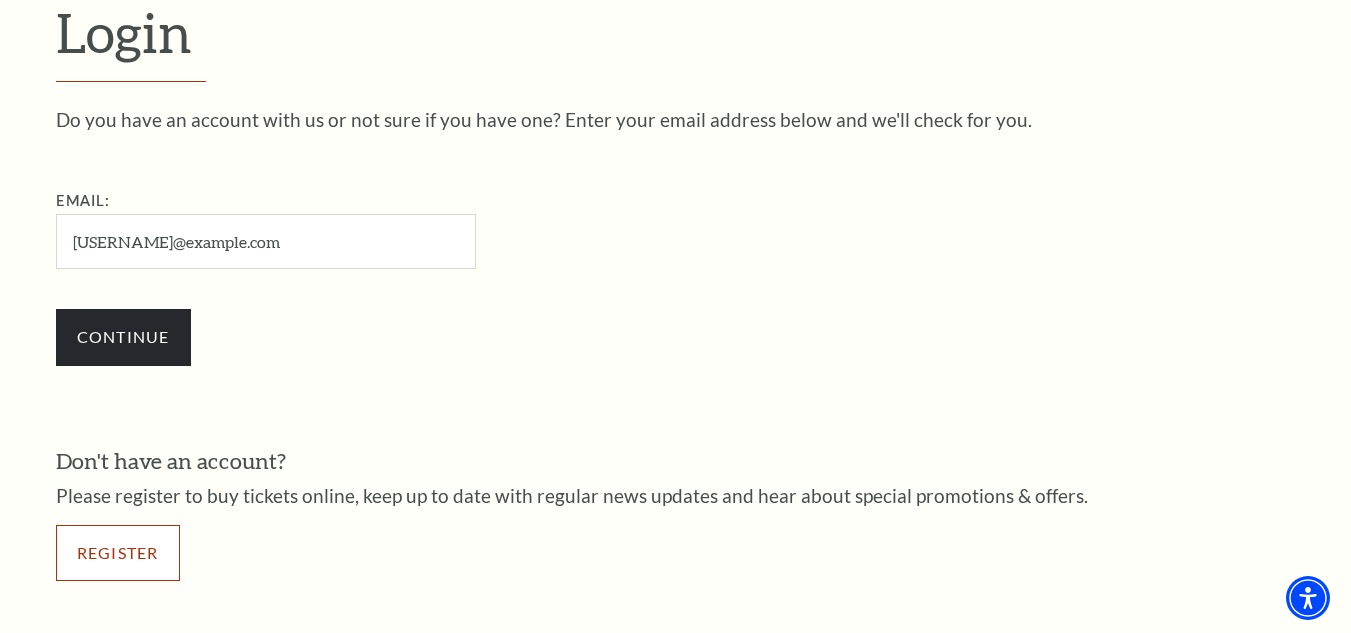 click on "Register" at bounding box center [118, 553] 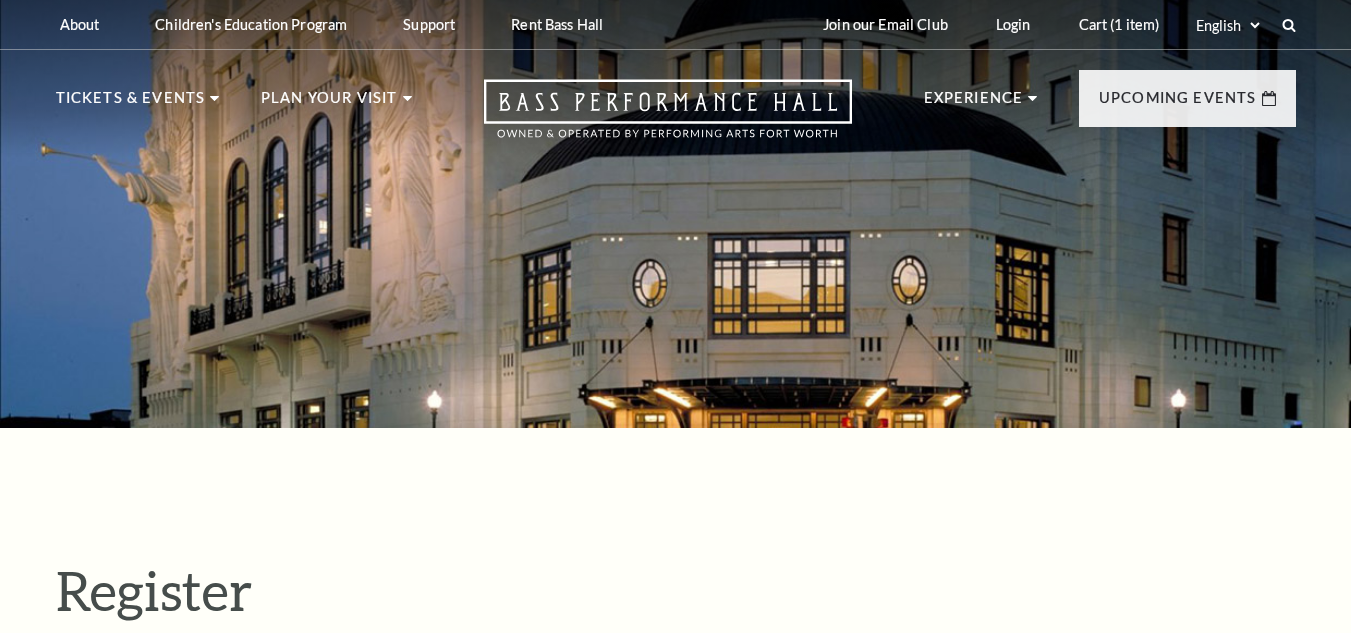 select on "1" 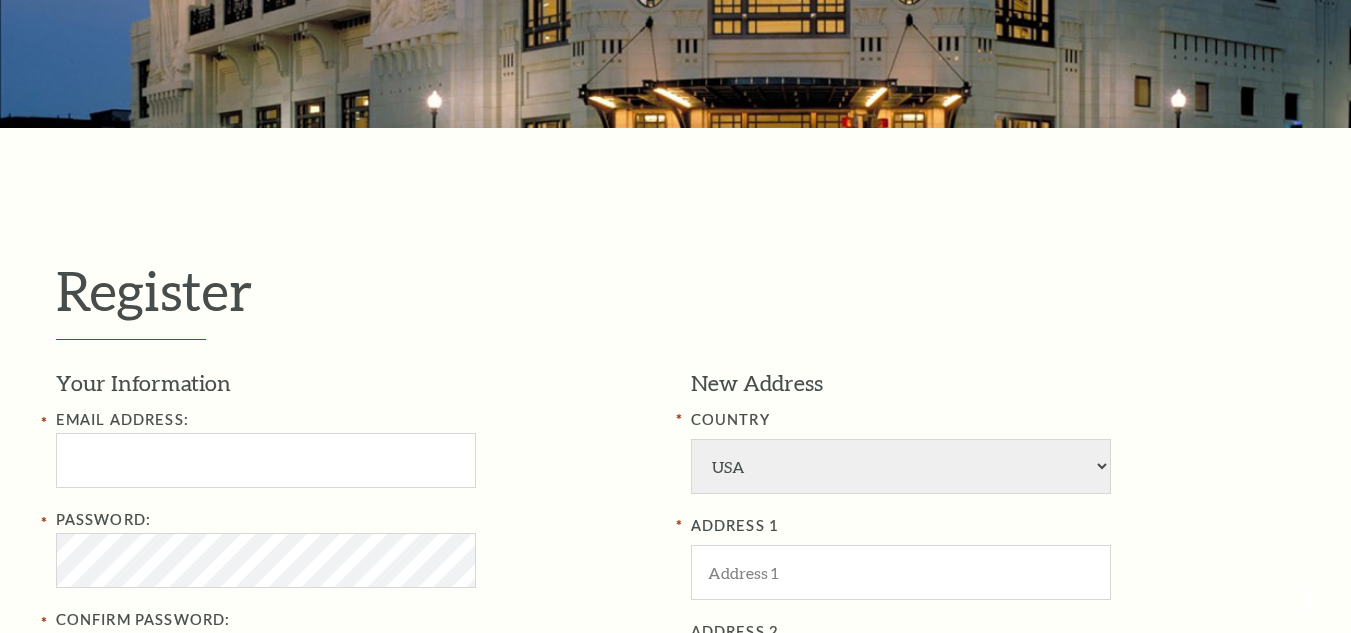 scroll, scrollTop: 400, scrollLeft: 0, axis: vertical 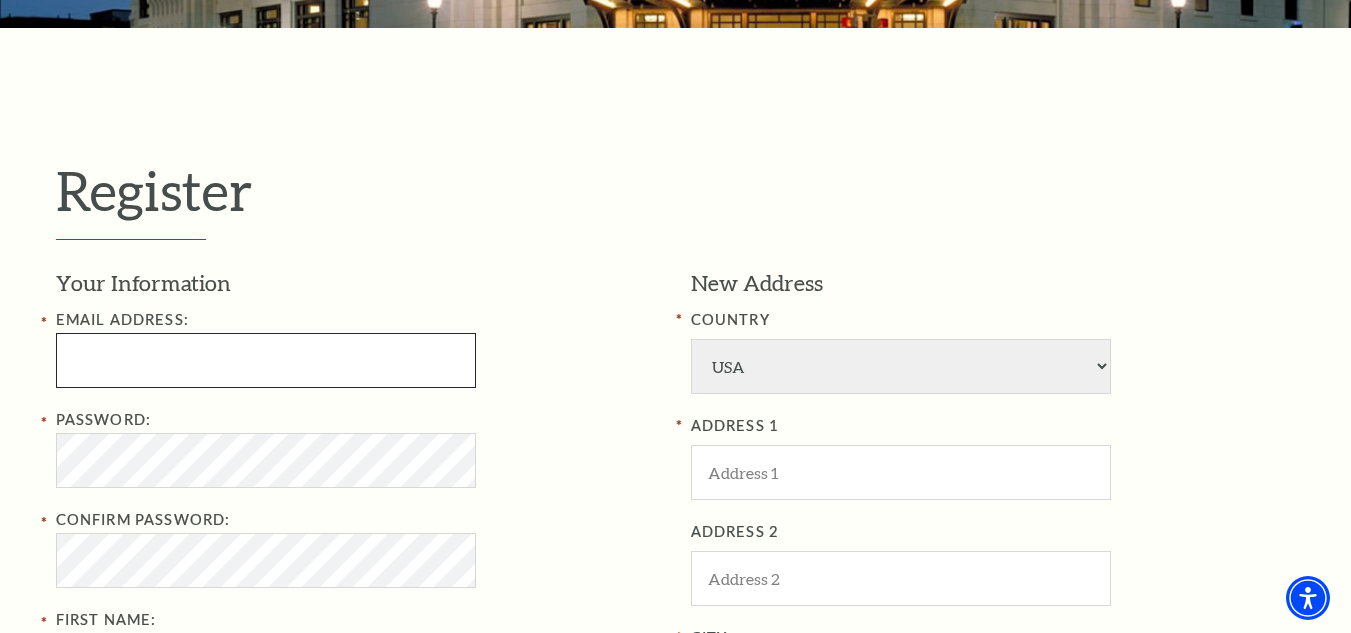 click at bounding box center (266, 360) 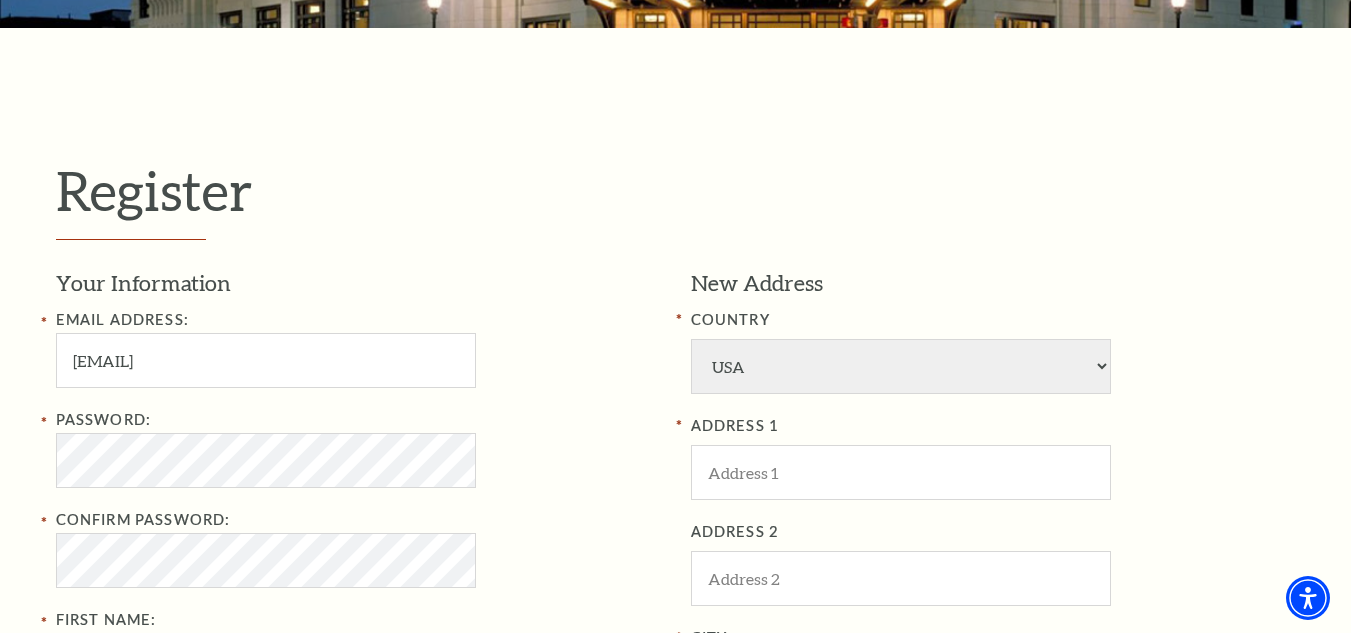 type on "df" 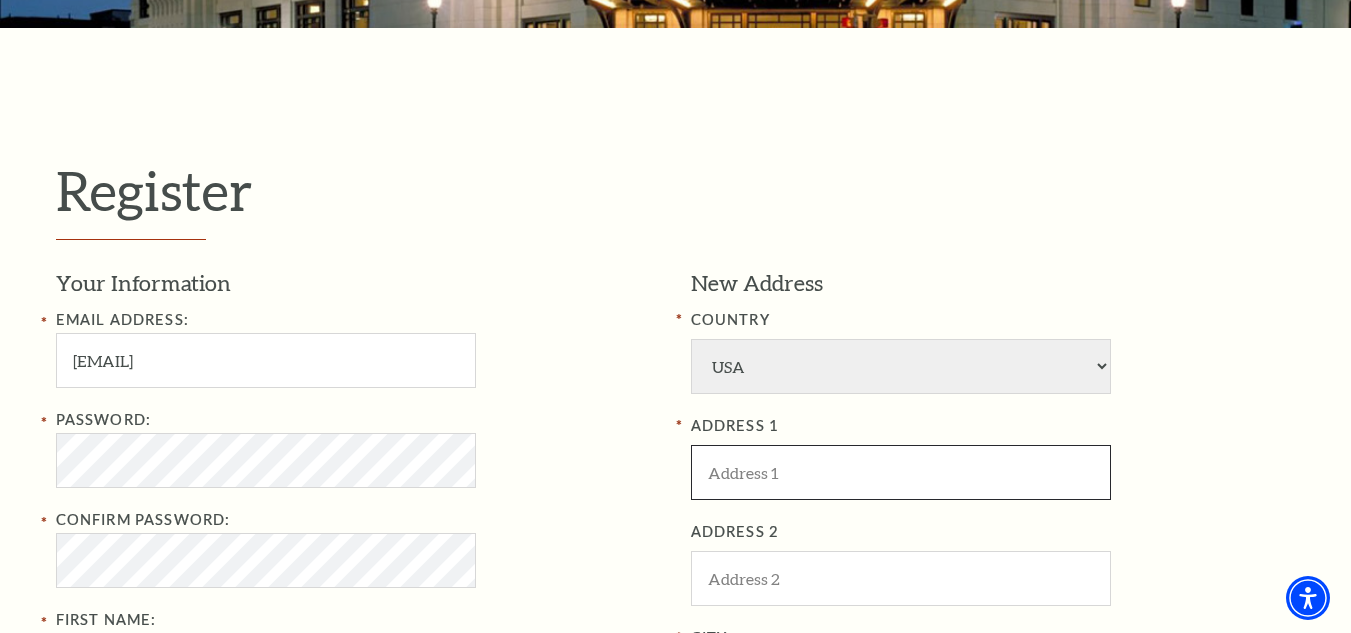 type on "tfghy" 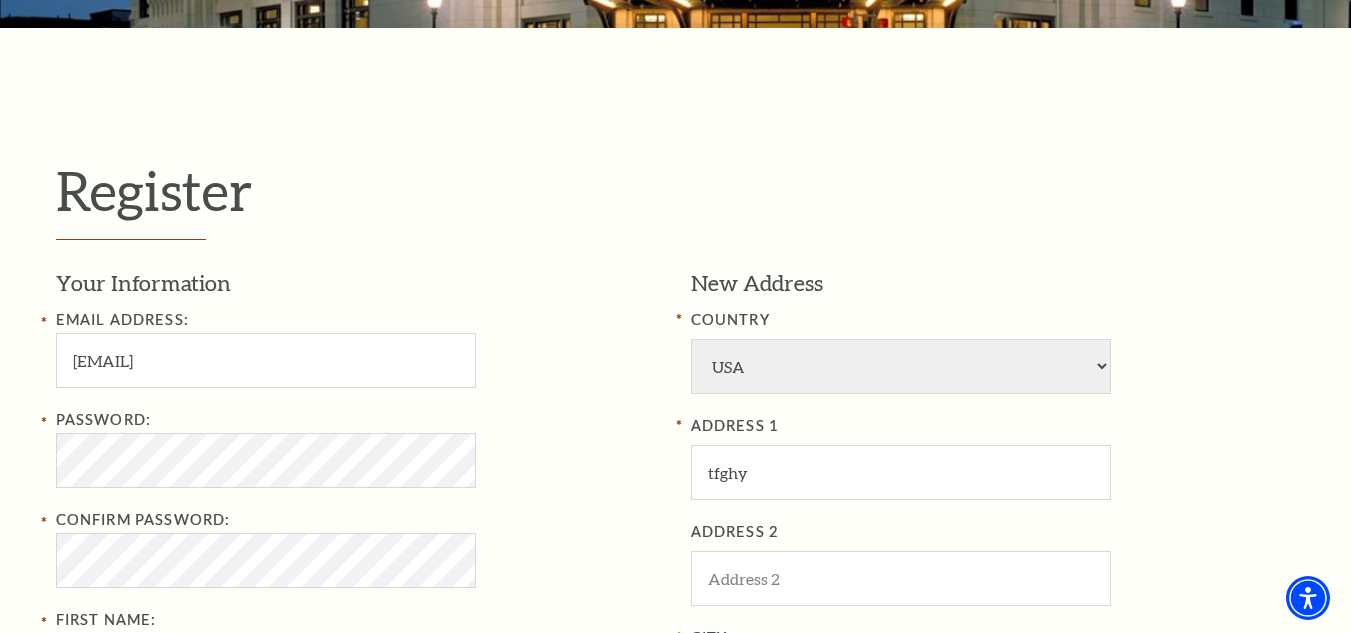 type on "Morristown" 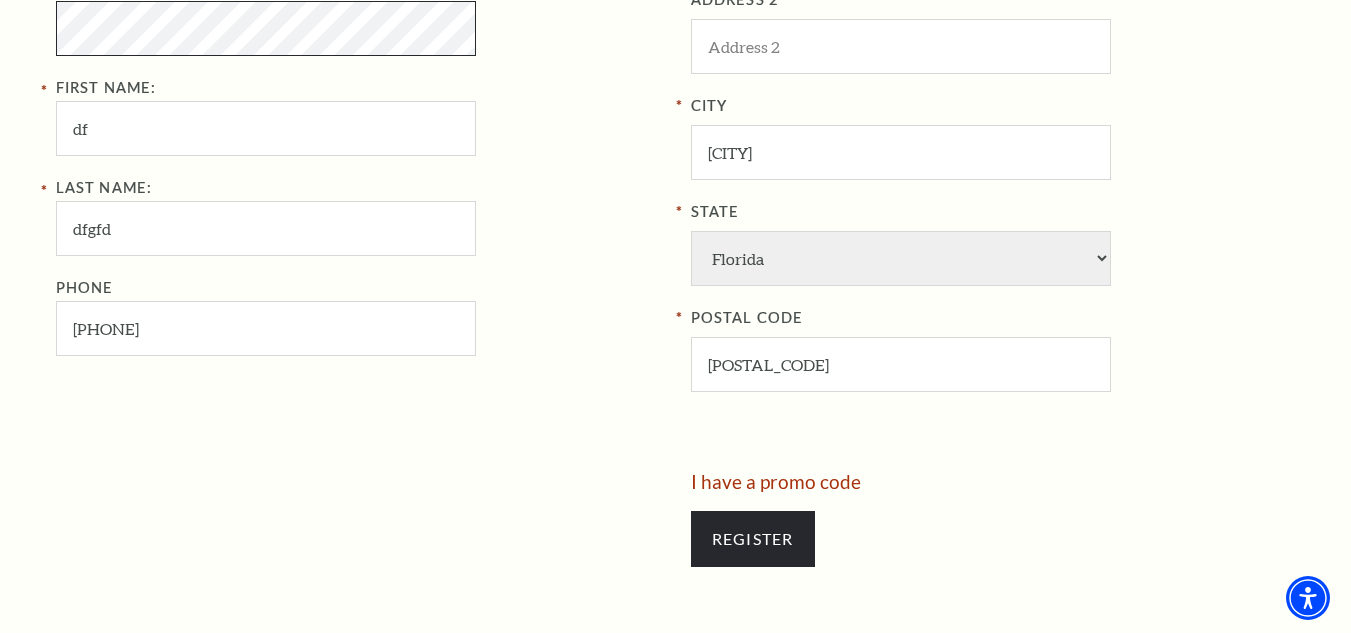 scroll, scrollTop: 1100, scrollLeft: 0, axis: vertical 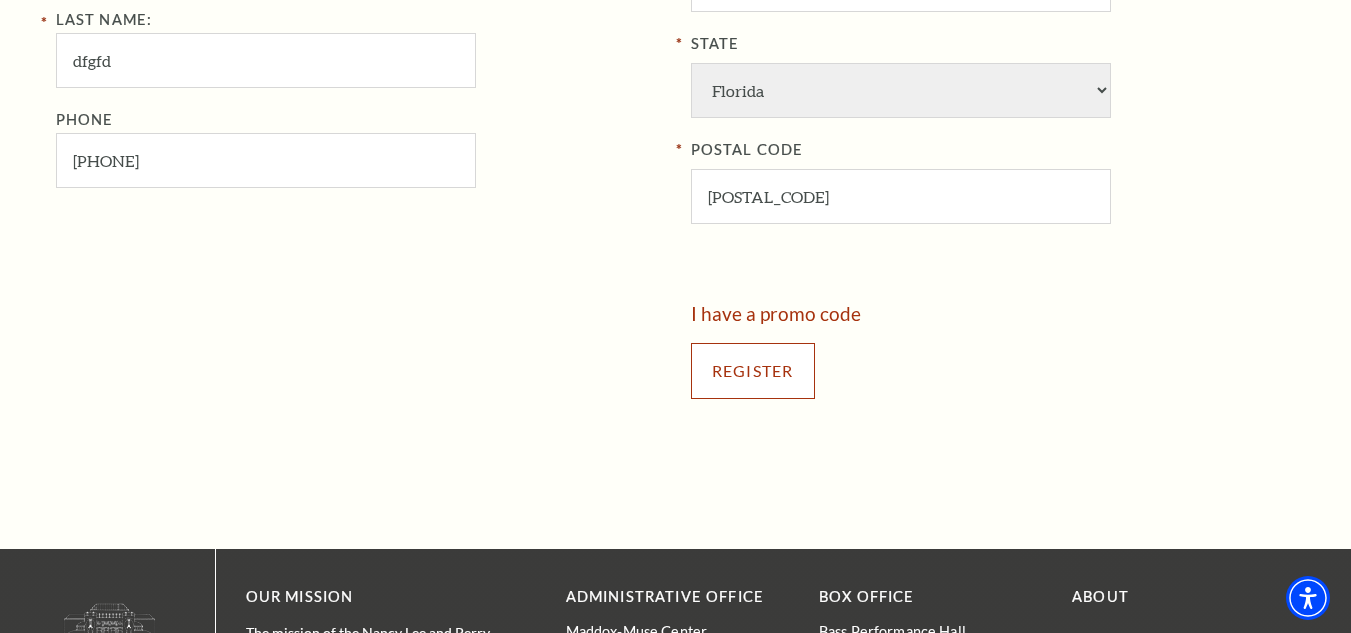 click on "Register" at bounding box center (753, 371) 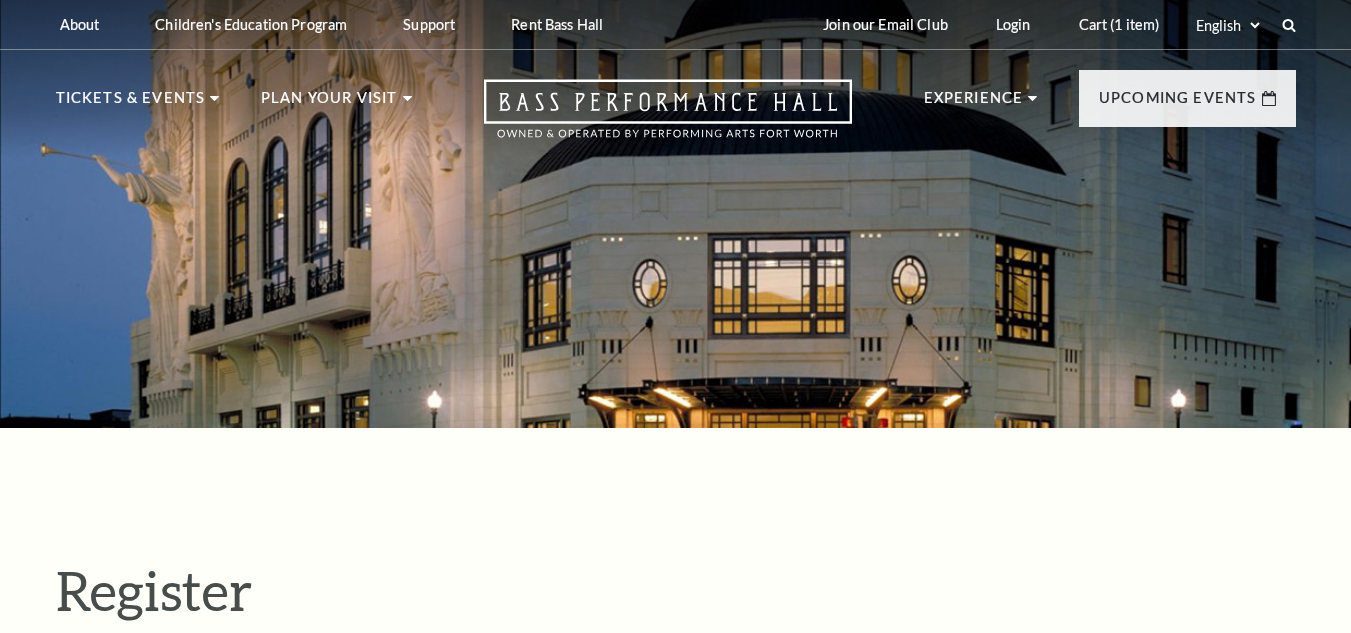 select on "1" 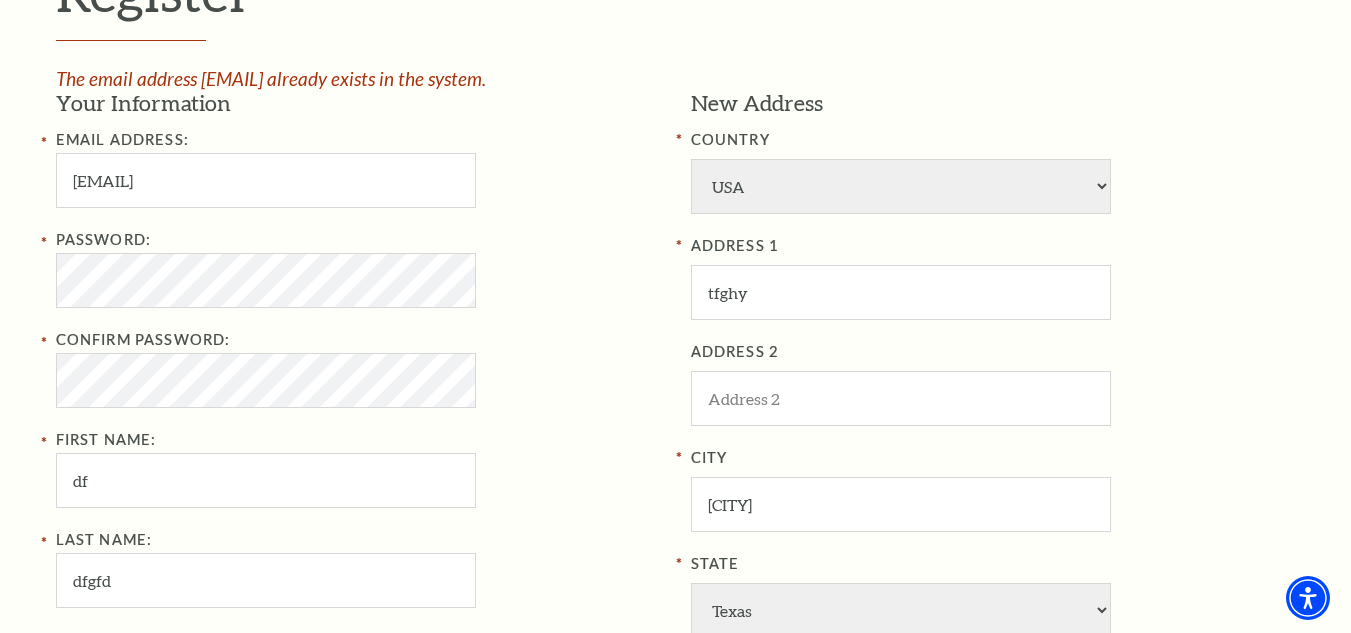 scroll, scrollTop: 600, scrollLeft: 0, axis: vertical 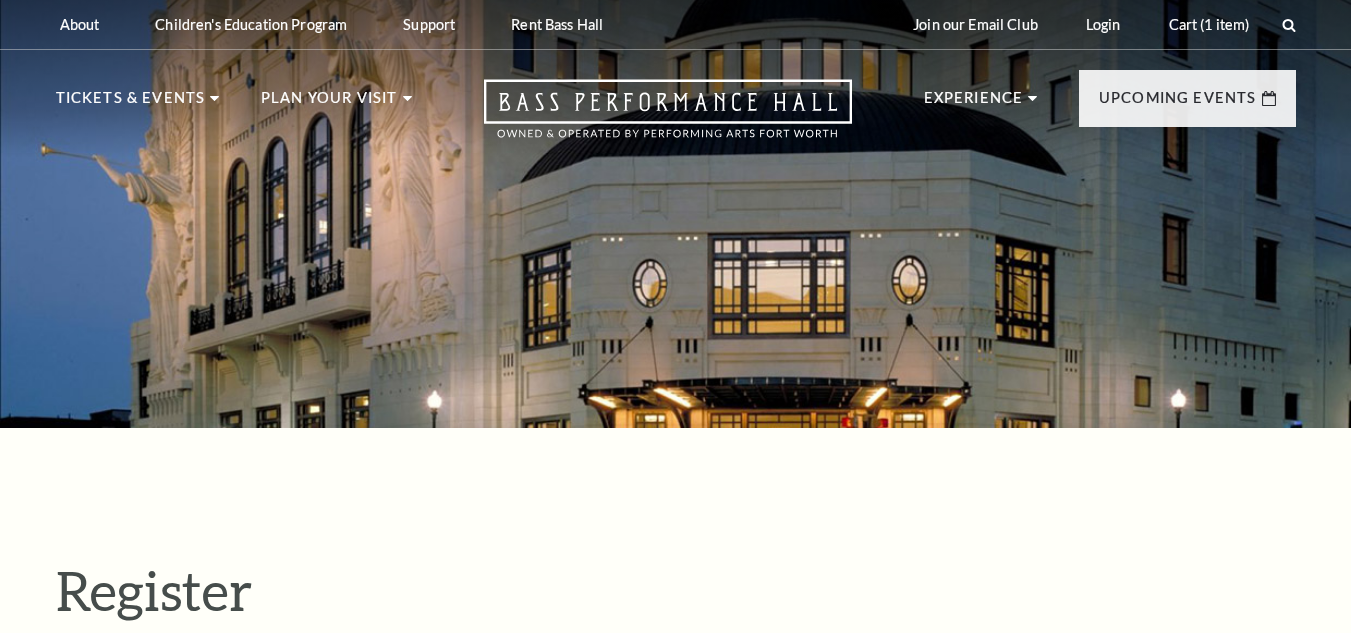 select on "1" 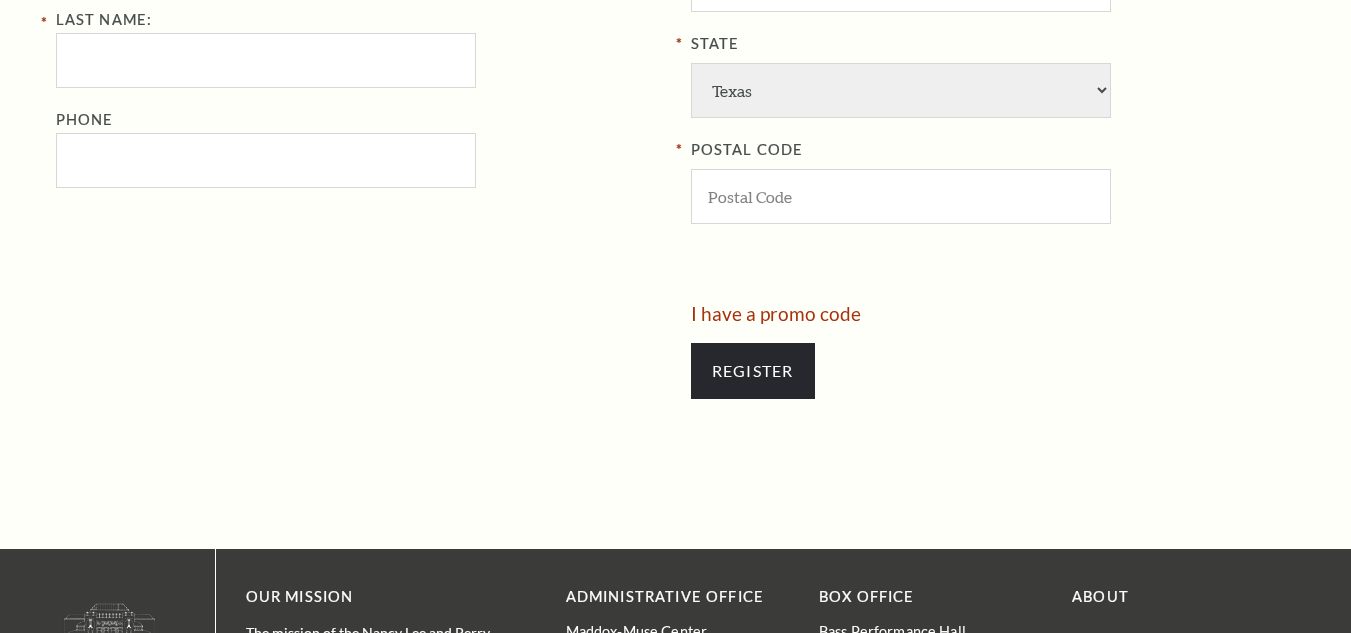scroll, scrollTop: 0, scrollLeft: 0, axis: both 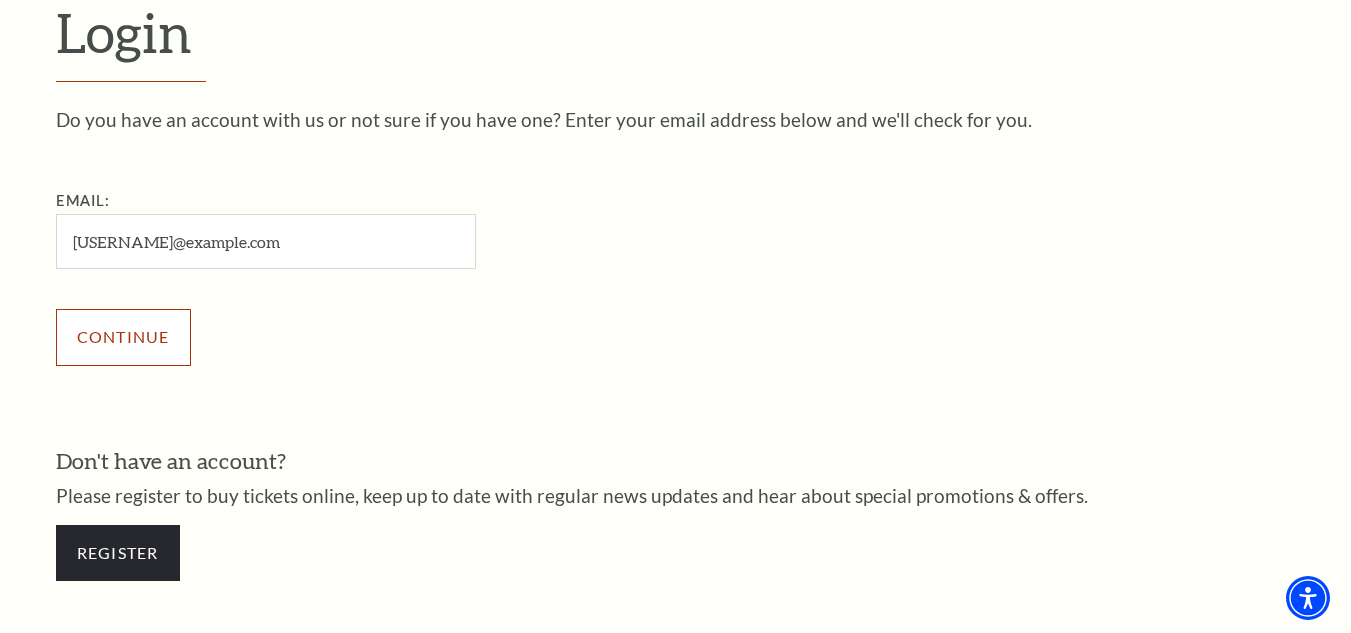 click on "Continue" at bounding box center [123, 337] 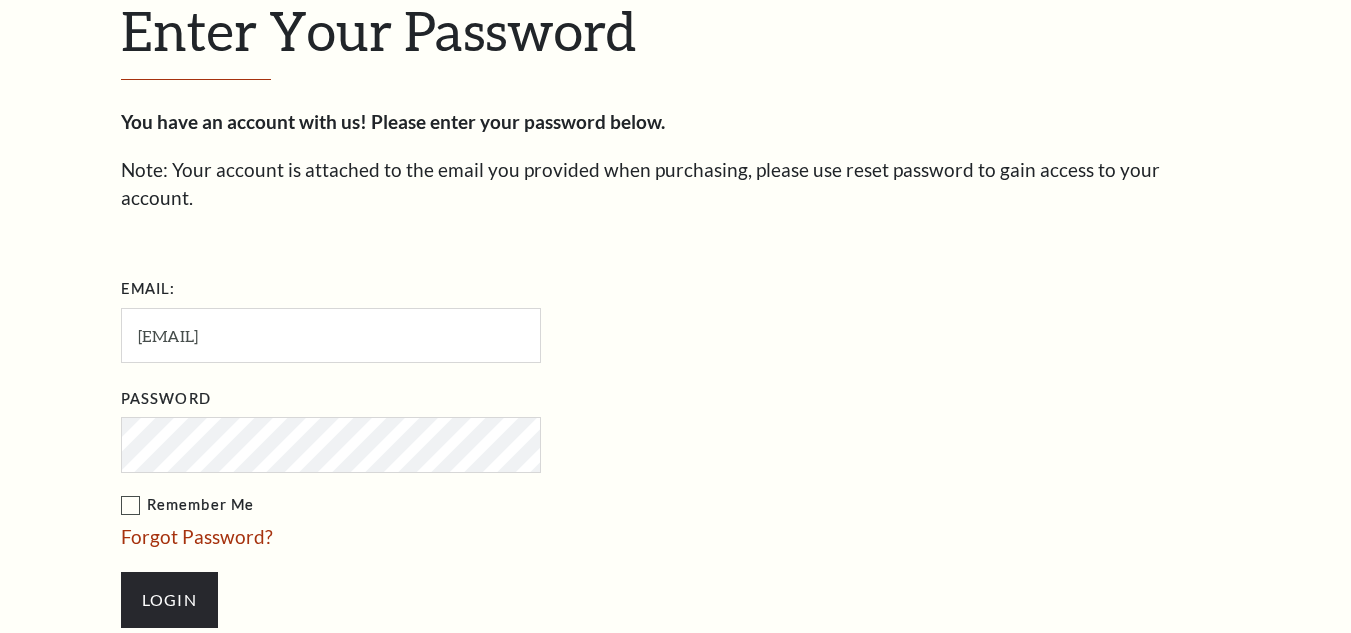 scroll, scrollTop: 0, scrollLeft: 0, axis: both 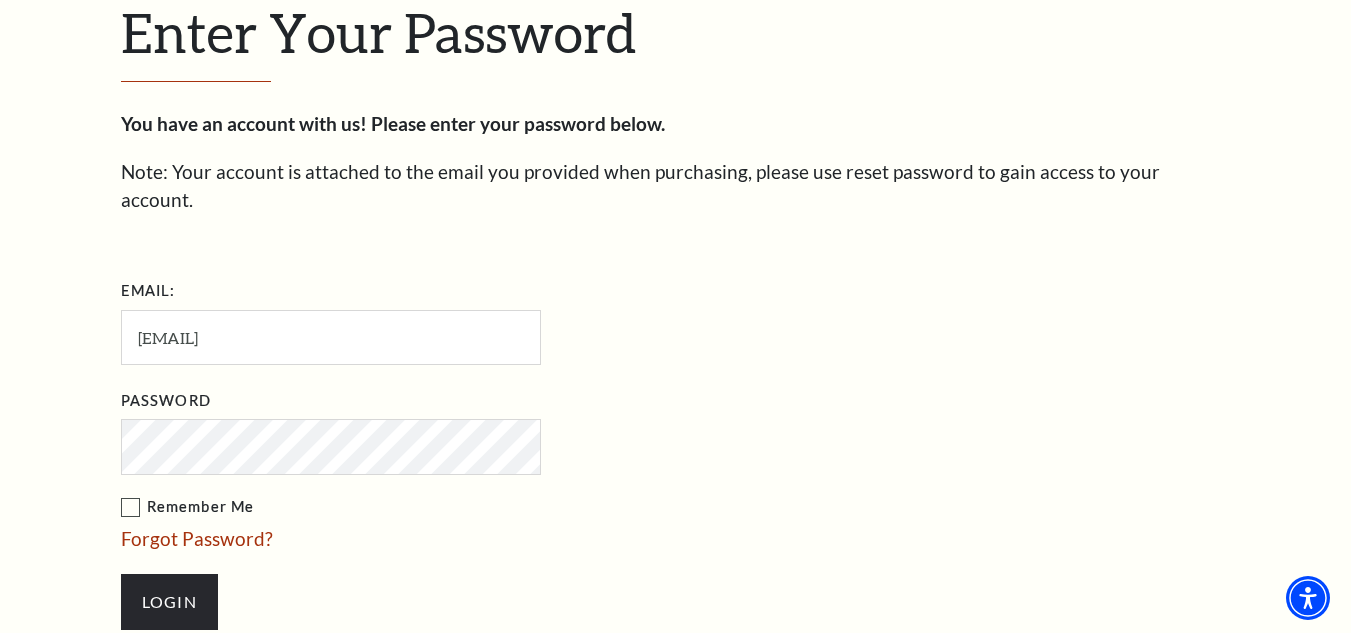 click on "Remember Me" at bounding box center [431, 507] 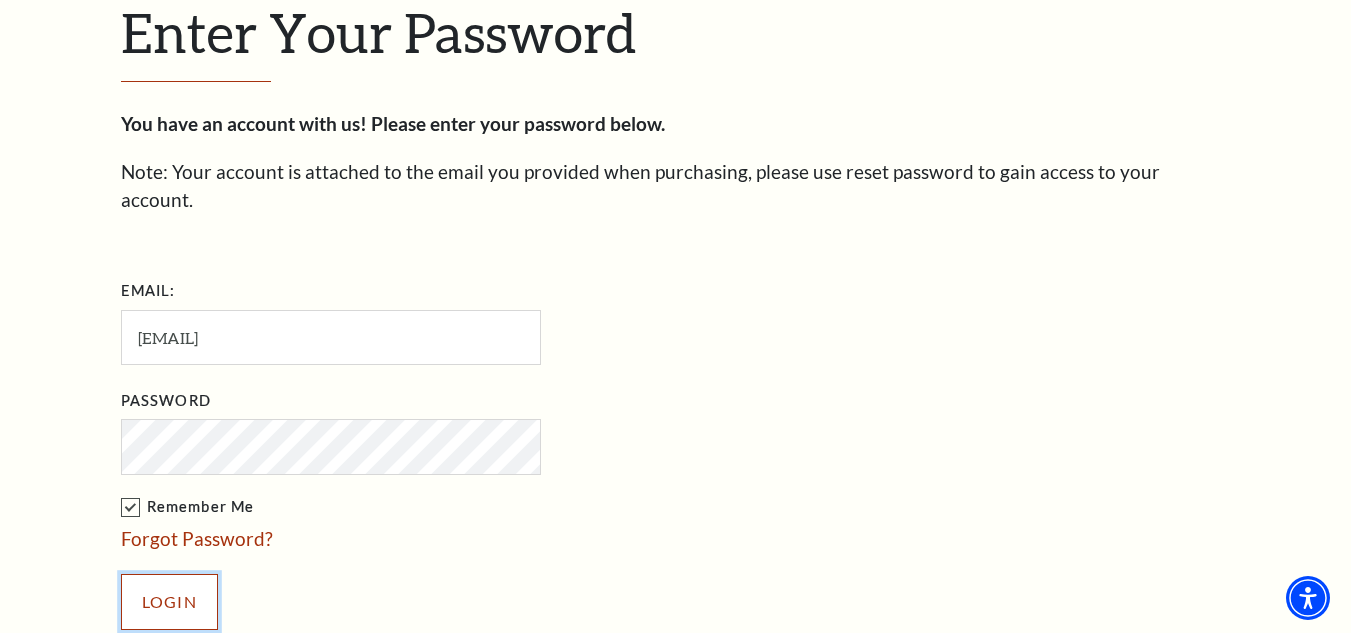 click on "Login" at bounding box center [169, 602] 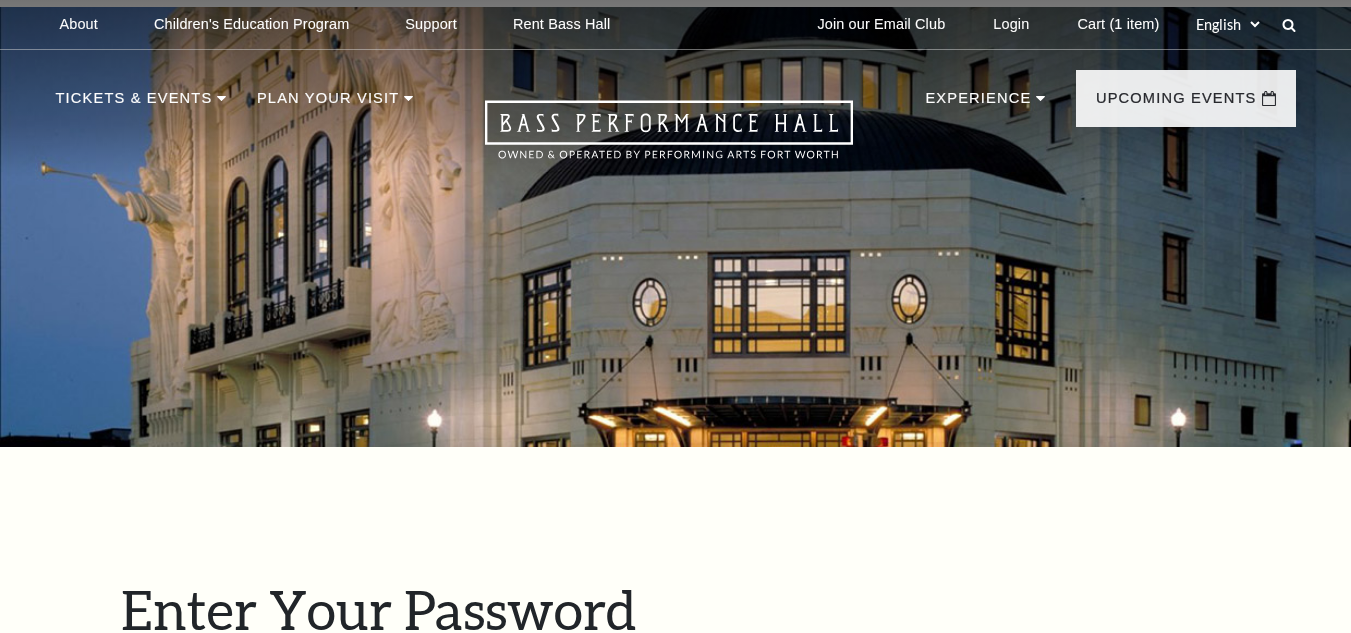 scroll, scrollTop: 708, scrollLeft: 0, axis: vertical 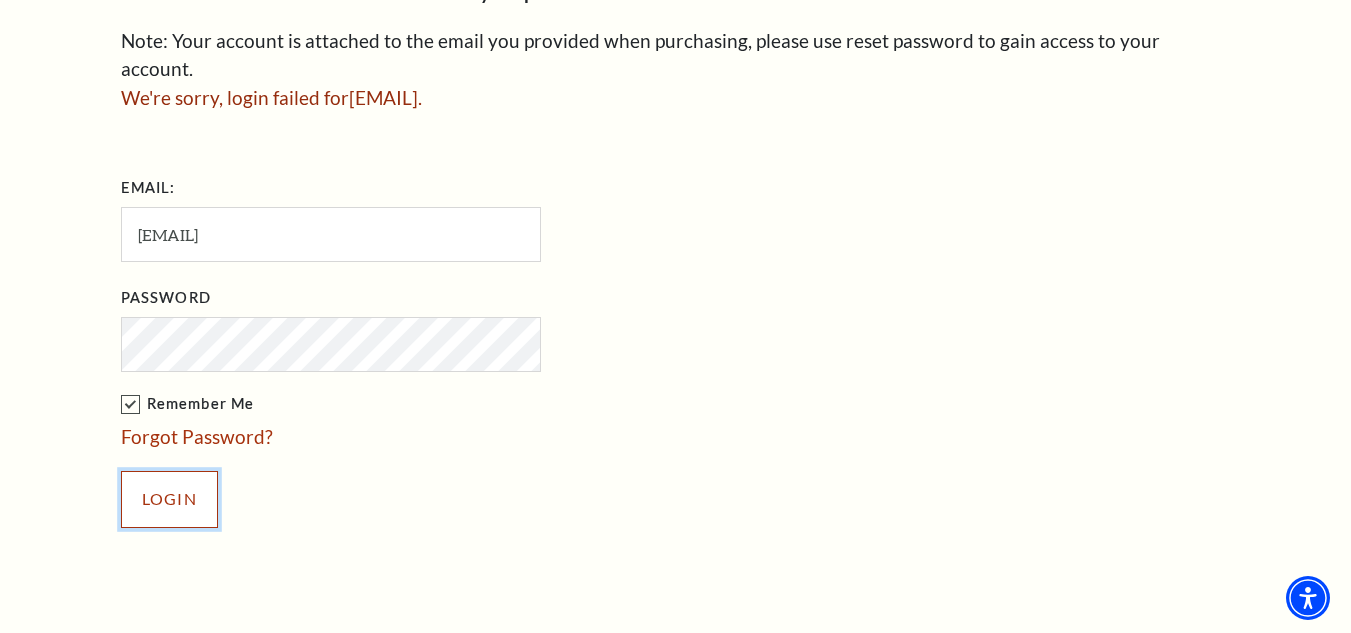 click on "Login" at bounding box center [169, 499] 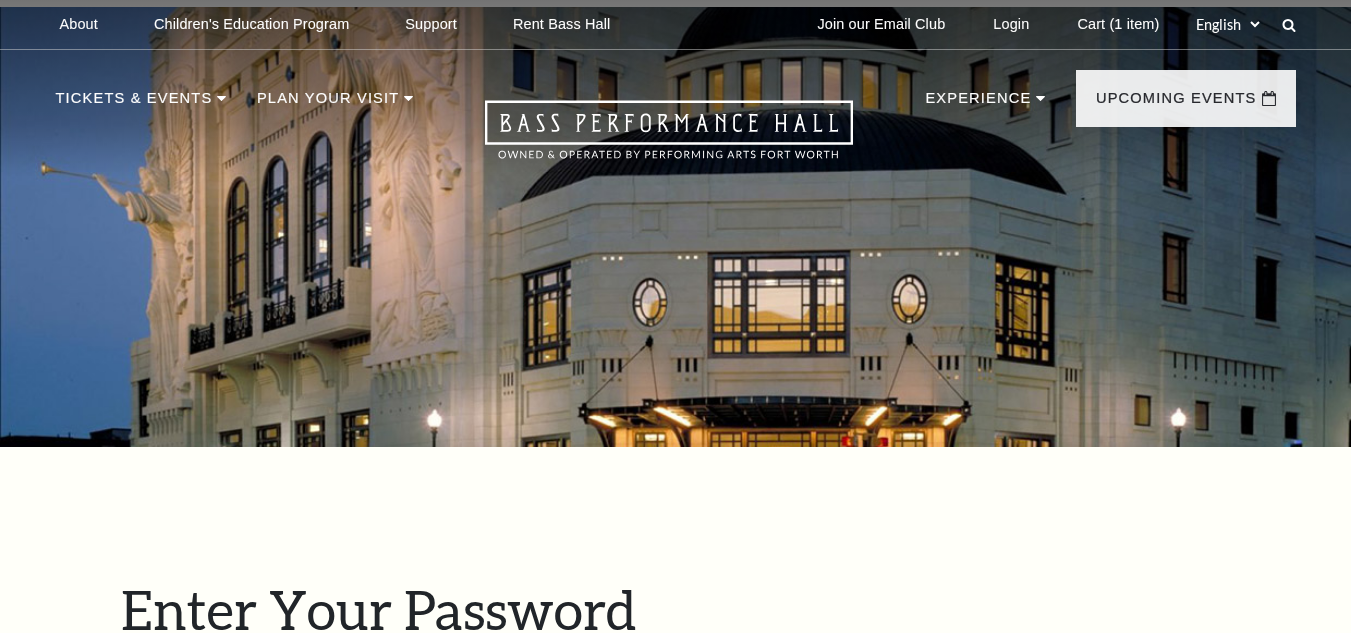scroll, scrollTop: 708, scrollLeft: 0, axis: vertical 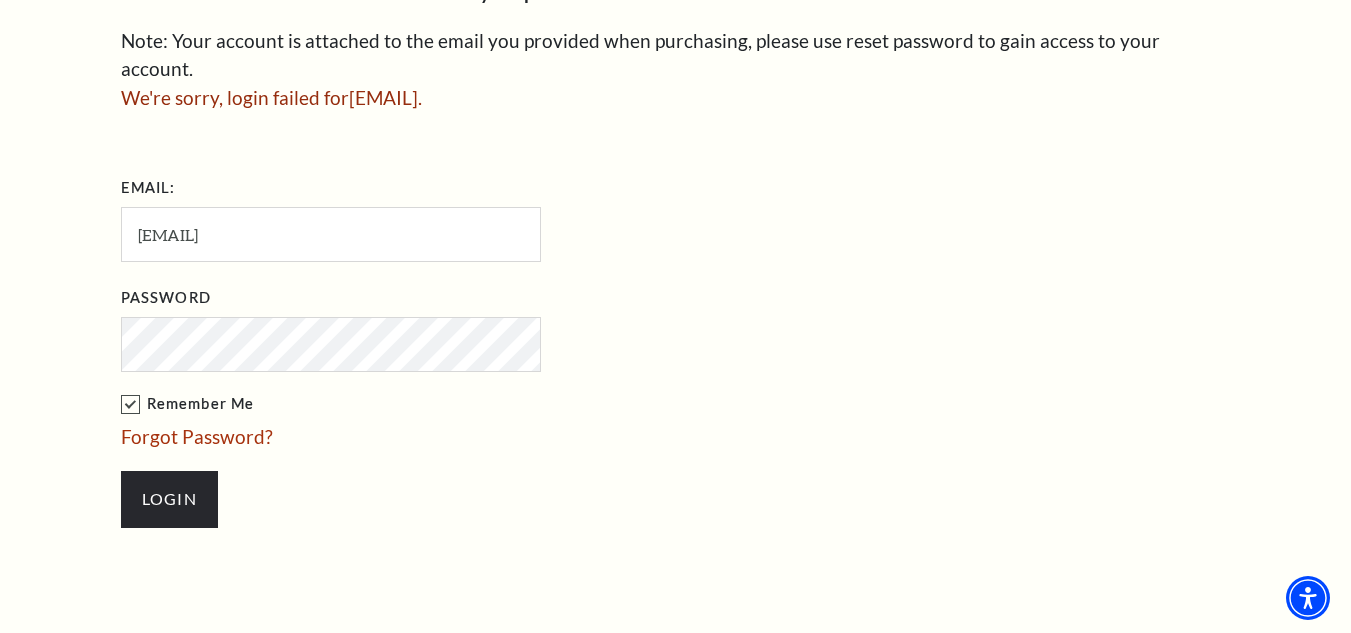 click on "Enter Your Password
You have an account with us!   Please enter your password below.
Note: Your account is attached to the email you provided when purchasing, please use reset password to gain access to your account.
We're sorry, login failed for  ansupperqaz102@gmail.com .
Email: Password" at bounding box center (676, 208) 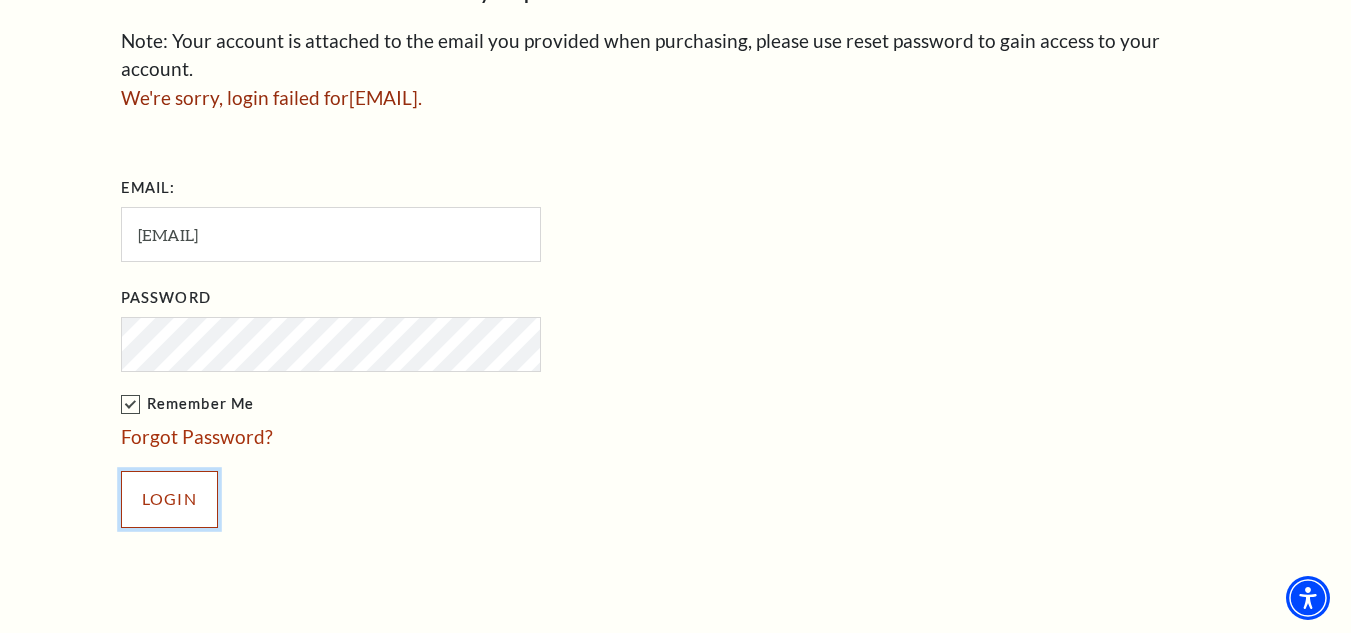 click on "Login" at bounding box center [169, 499] 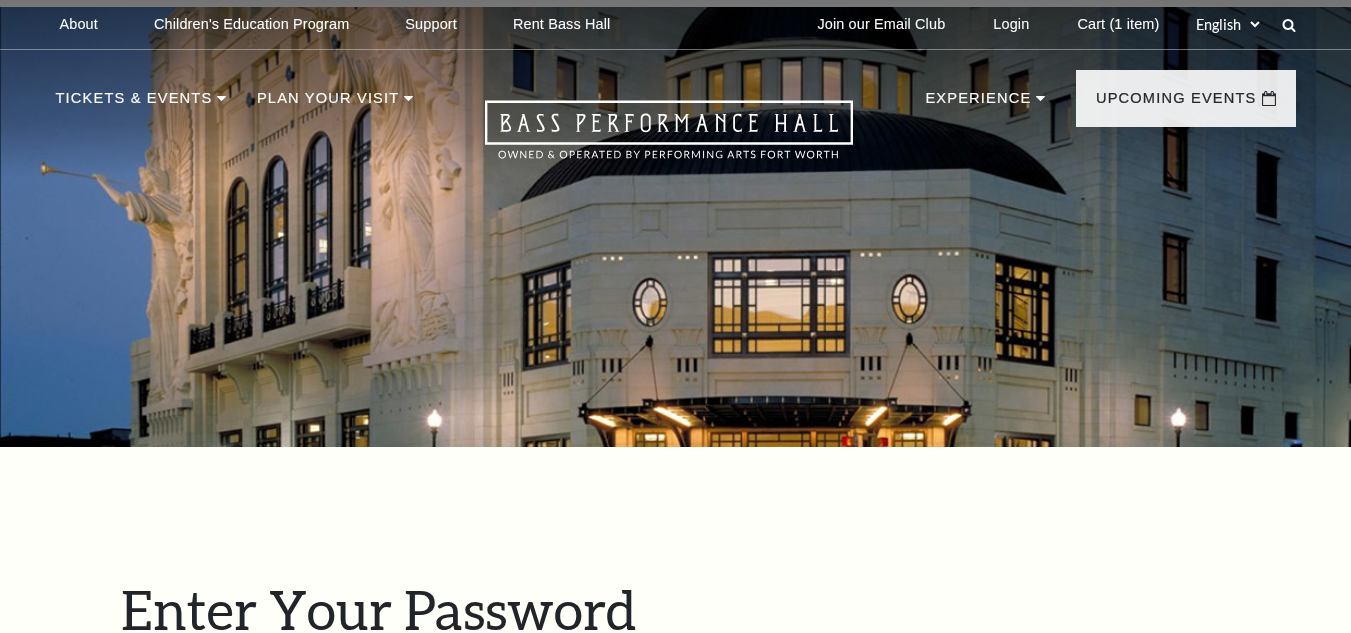 scroll, scrollTop: 708, scrollLeft: 0, axis: vertical 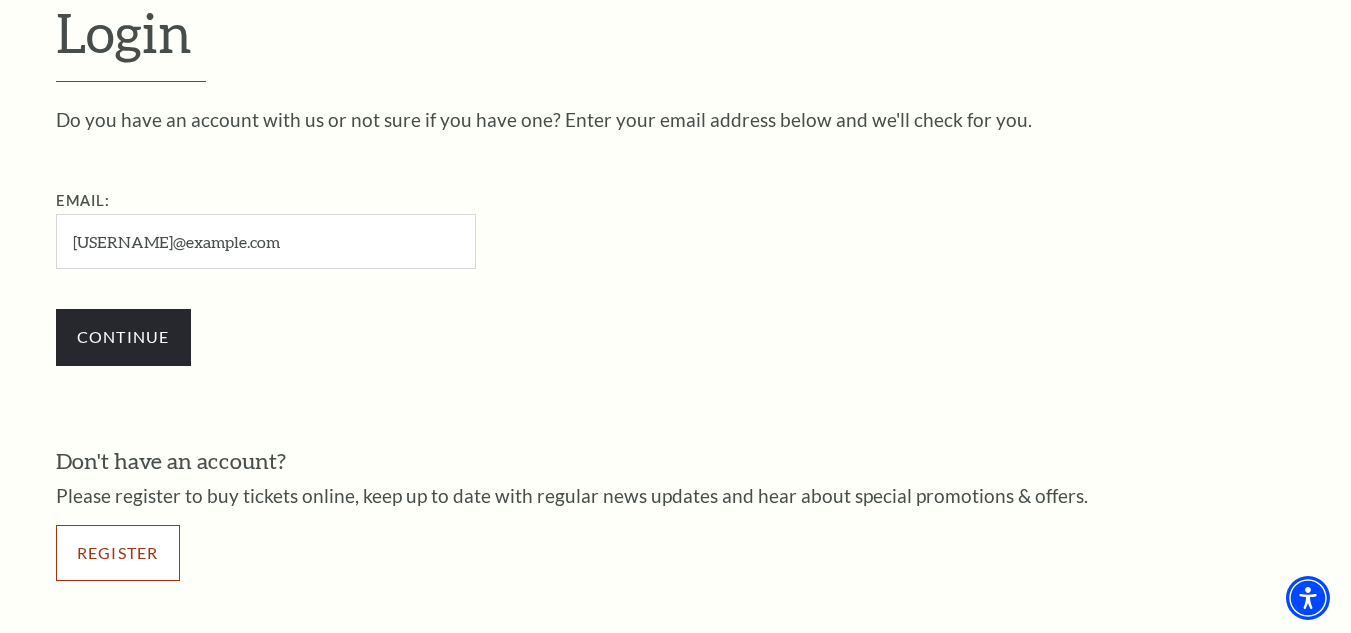 click on "Register" at bounding box center [118, 553] 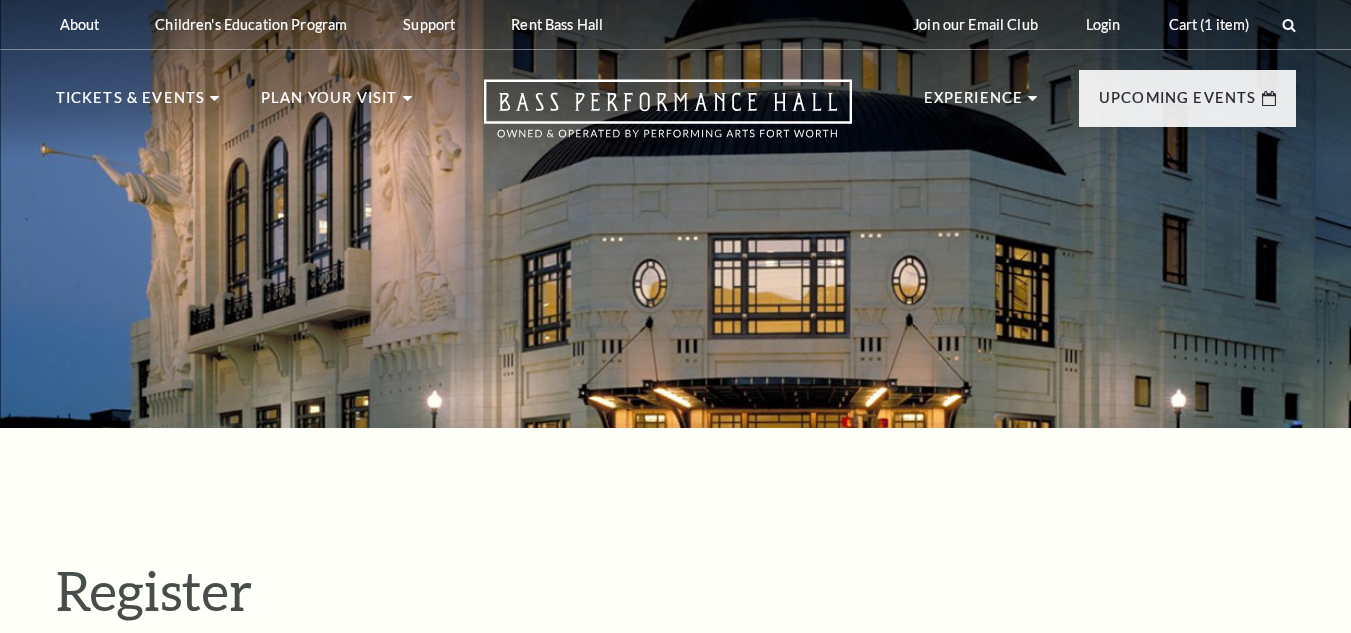 select on "1" 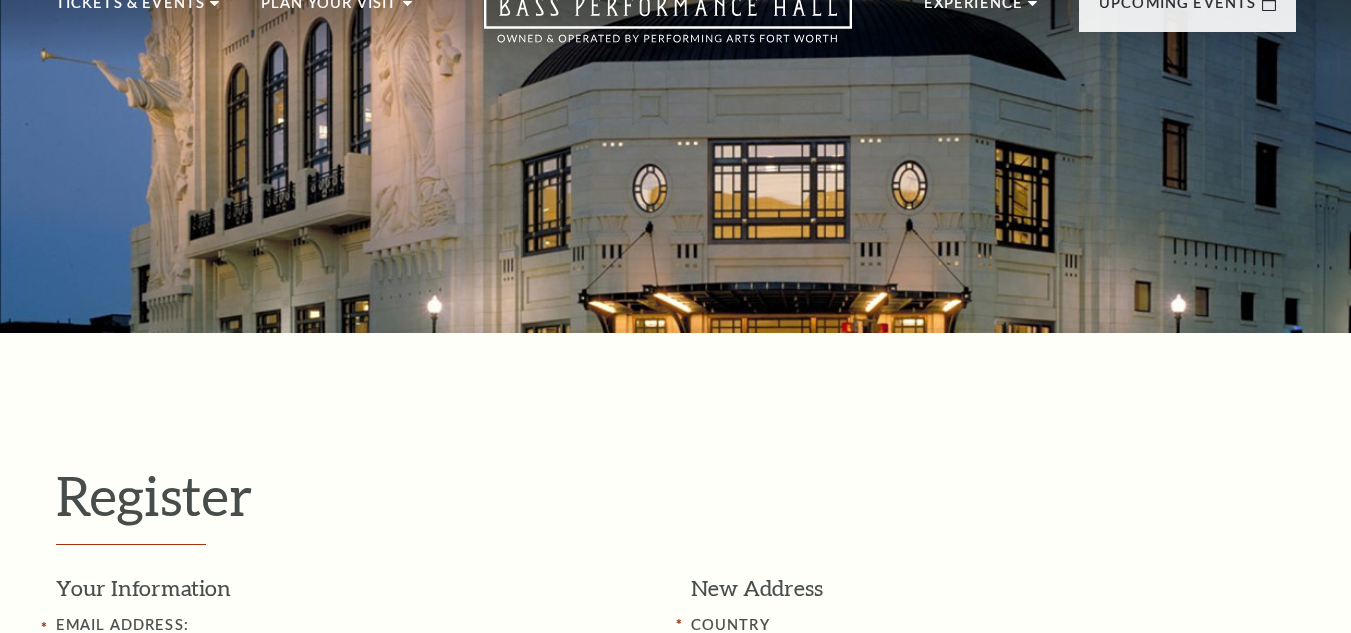 scroll, scrollTop: 200, scrollLeft: 0, axis: vertical 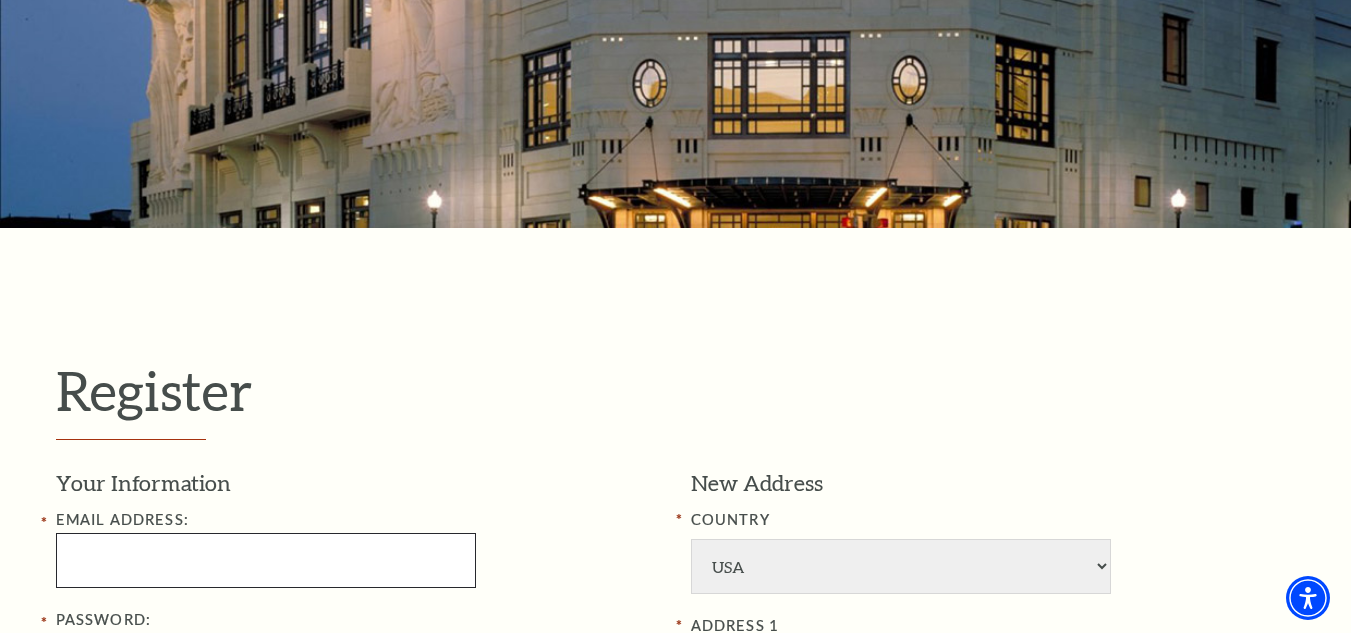 click at bounding box center [266, 560] 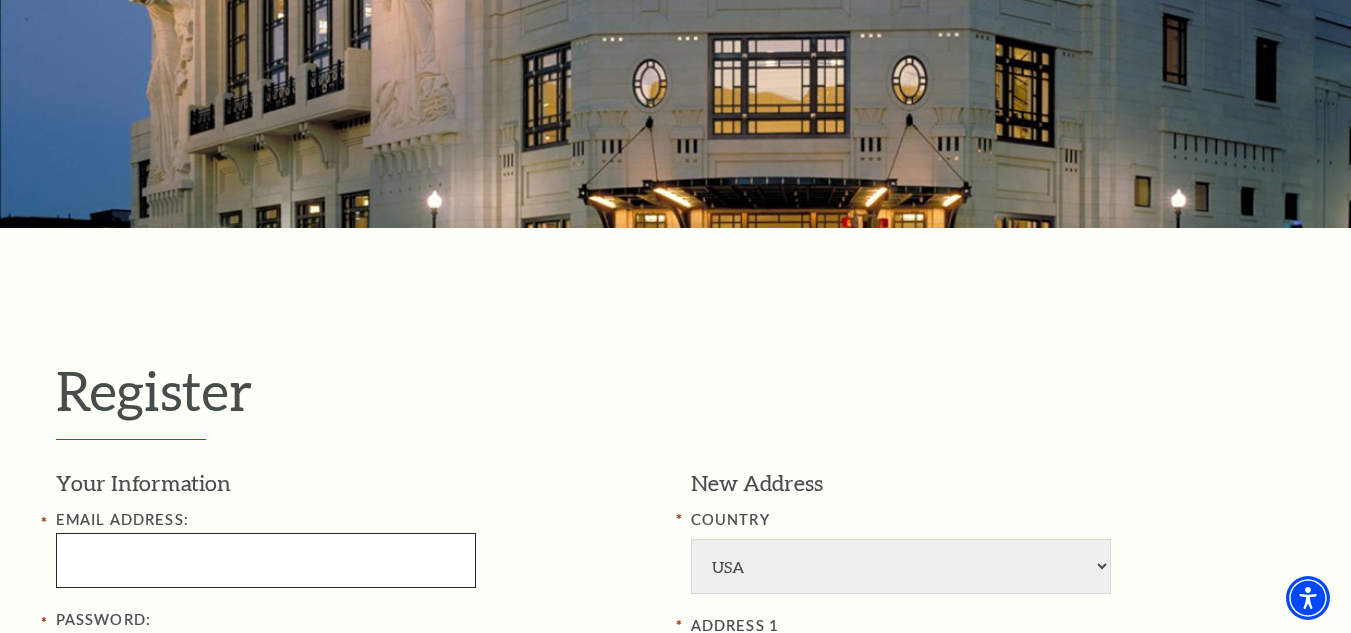 type on "ansuperqaz102@gmail.com" 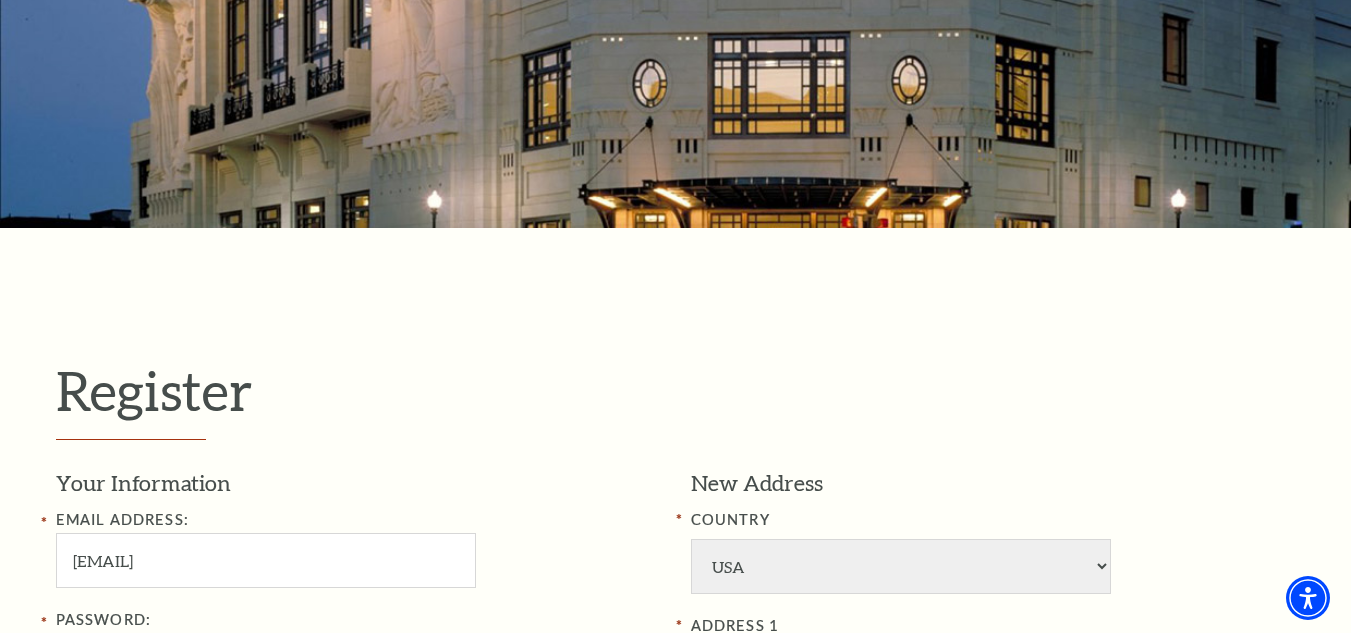 type on "df" 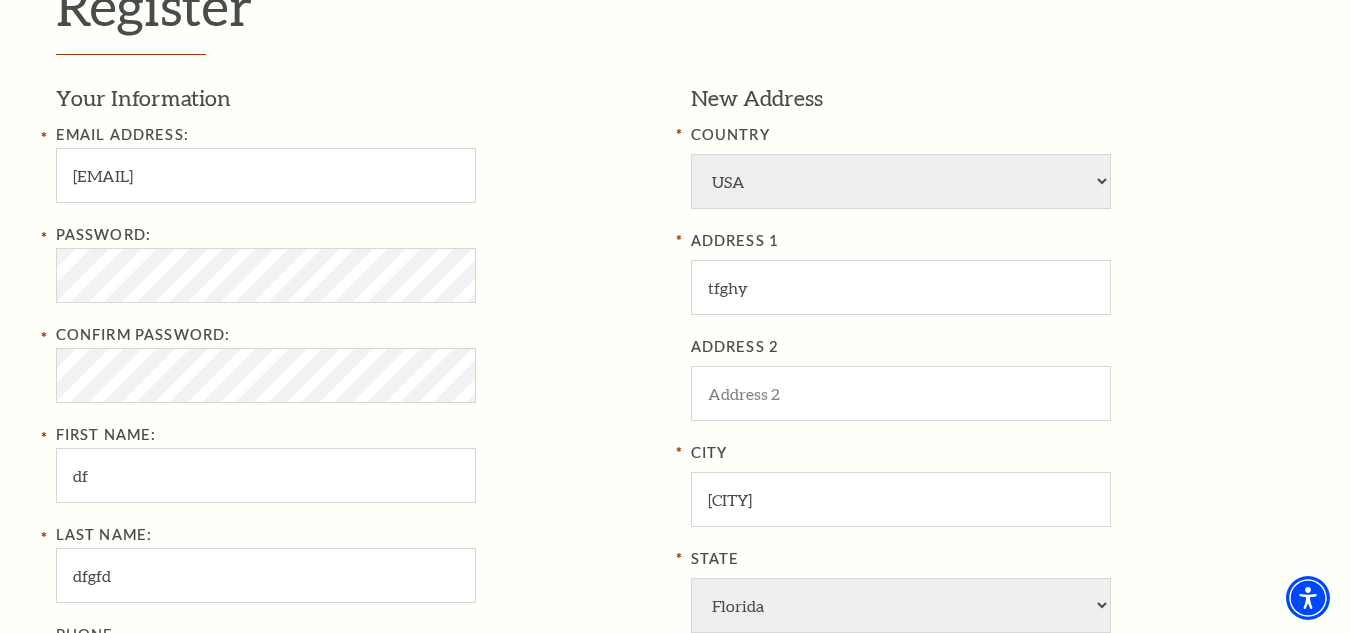 scroll, scrollTop: 600, scrollLeft: 0, axis: vertical 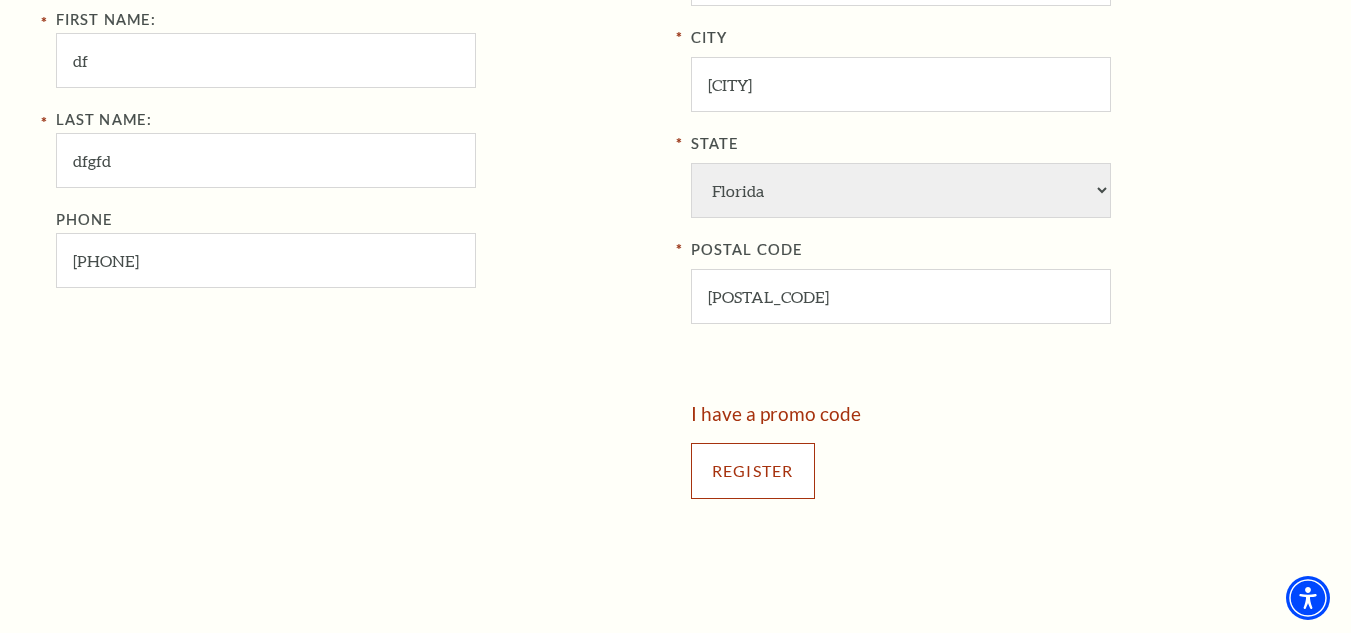 click on "Register" at bounding box center (753, 471) 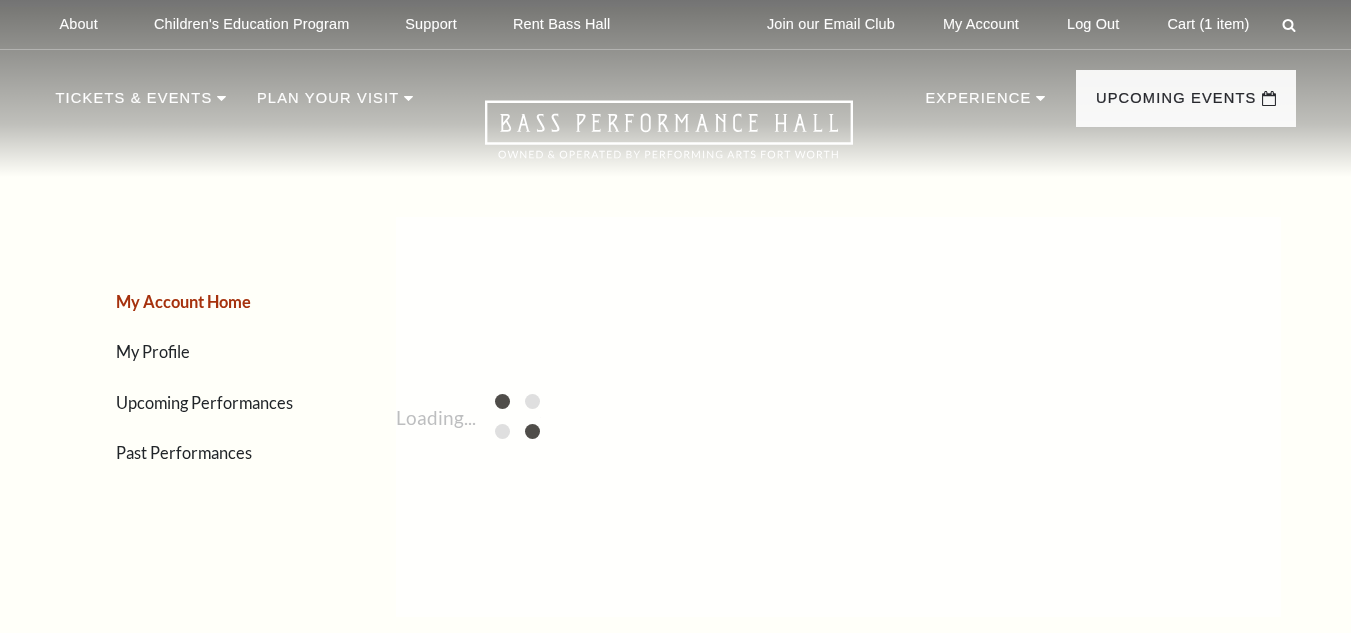 scroll, scrollTop: 0, scrollLeft: 0, axis: both 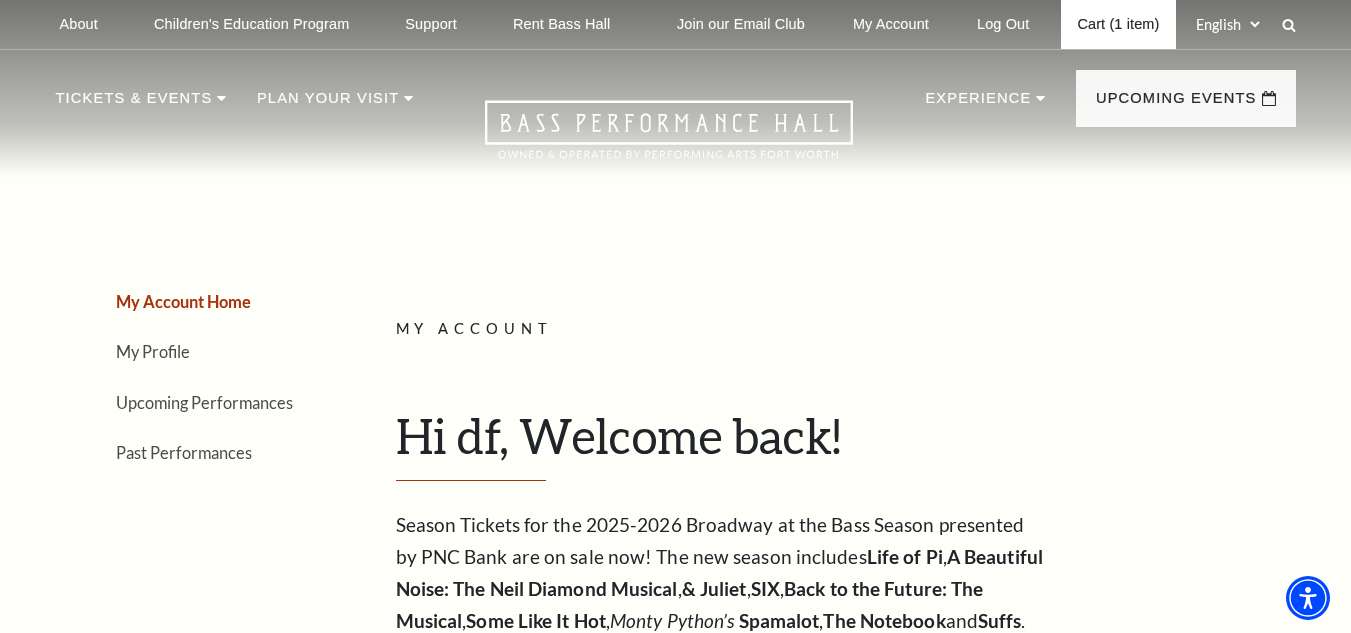 click on "Cart (1 item)" at bounding box center (1118, 24) 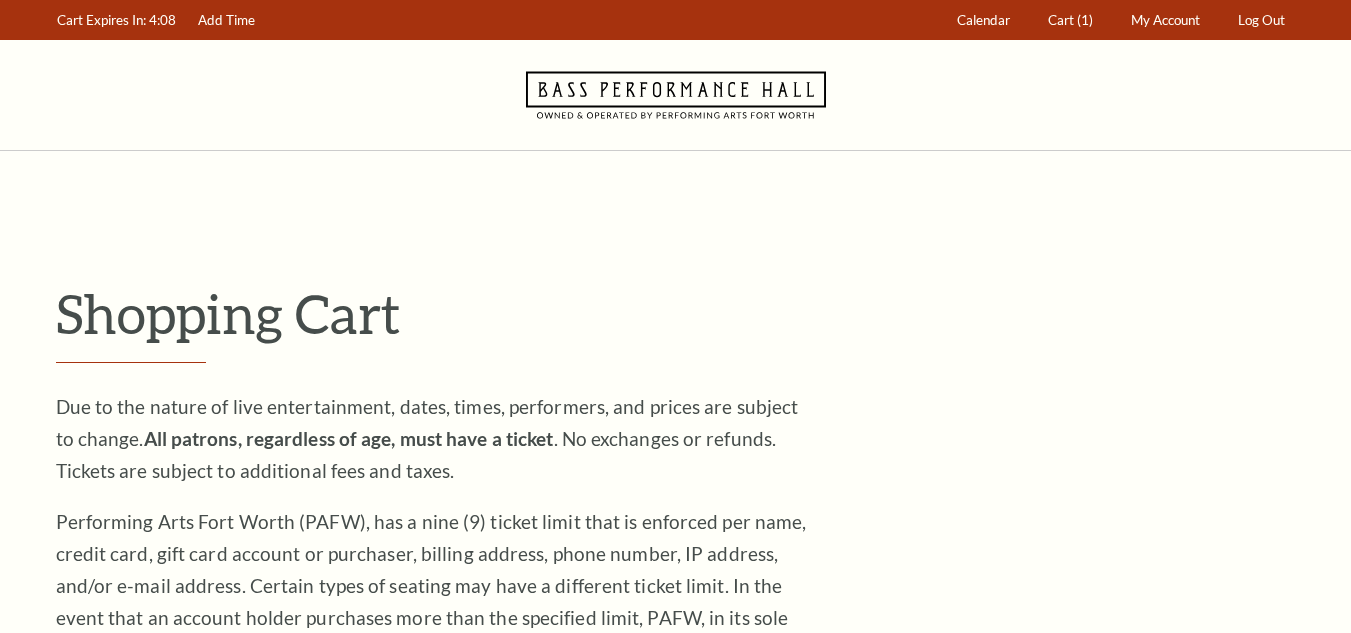 scroll, scrollTop: 0, scrollLeft: 0, axis: both 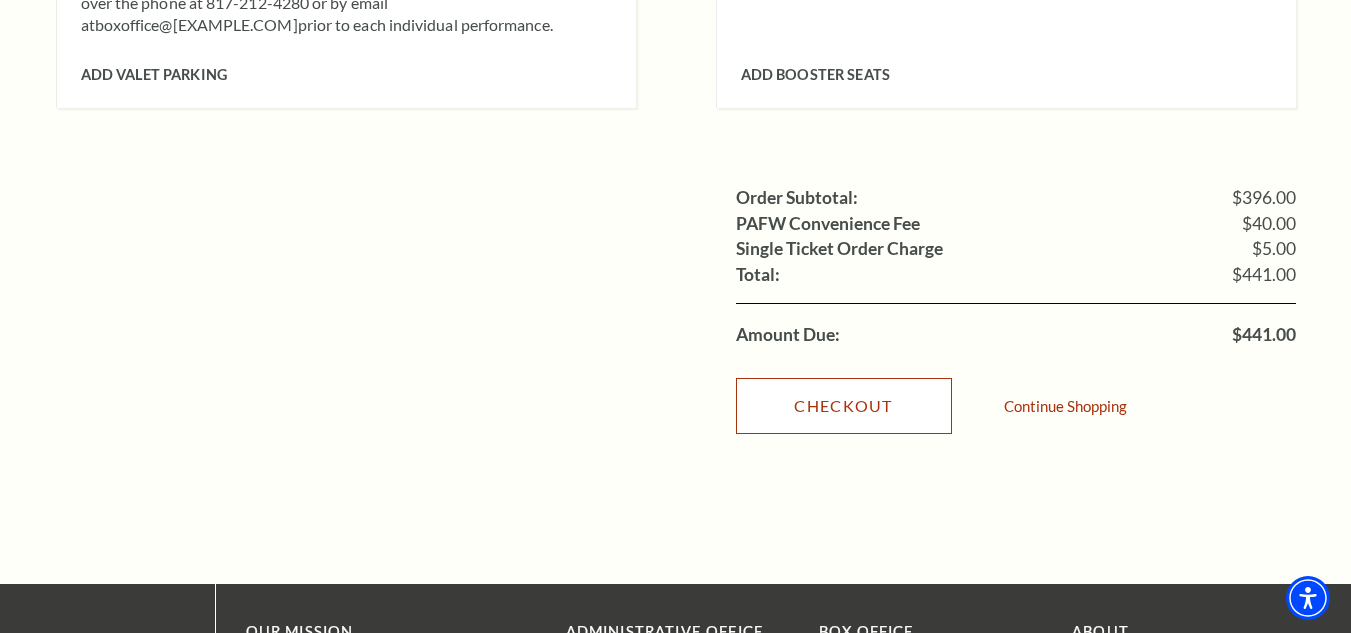 click on "Checkout" at bounding box center [844, 406] 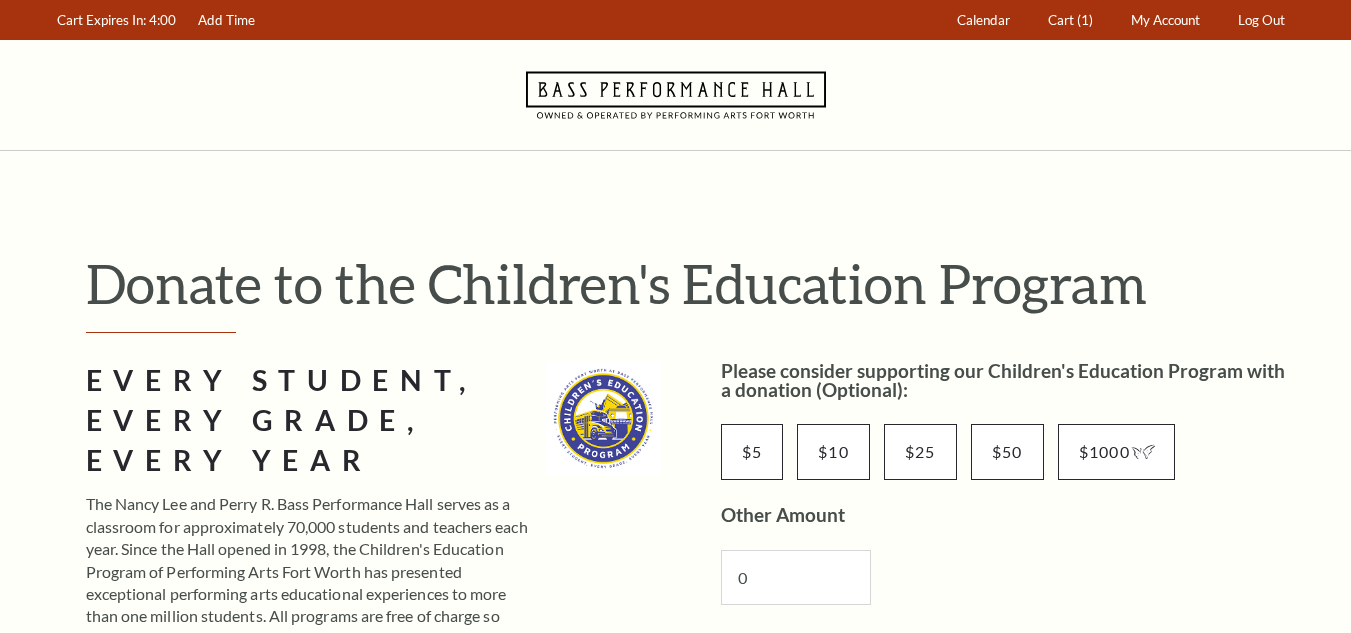 scroll, scrollTop: 0, scrollLeft: 0, axis: both 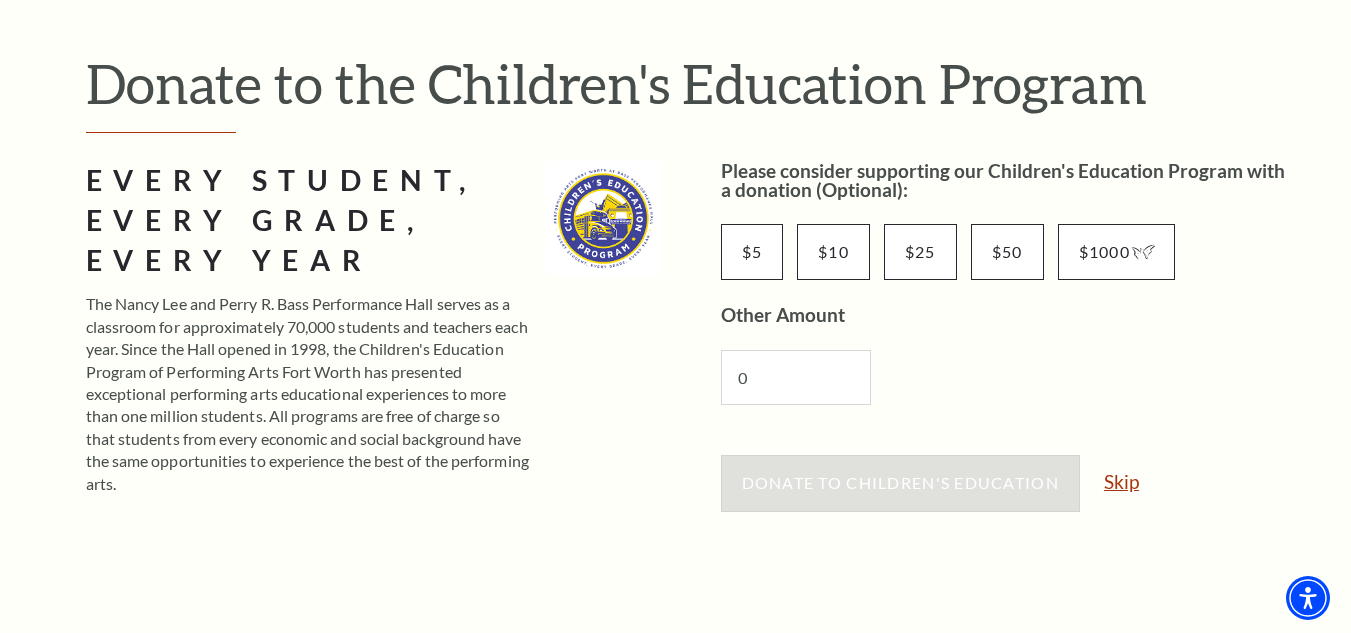 click on "Skip" at bounding box center (1121, 481) 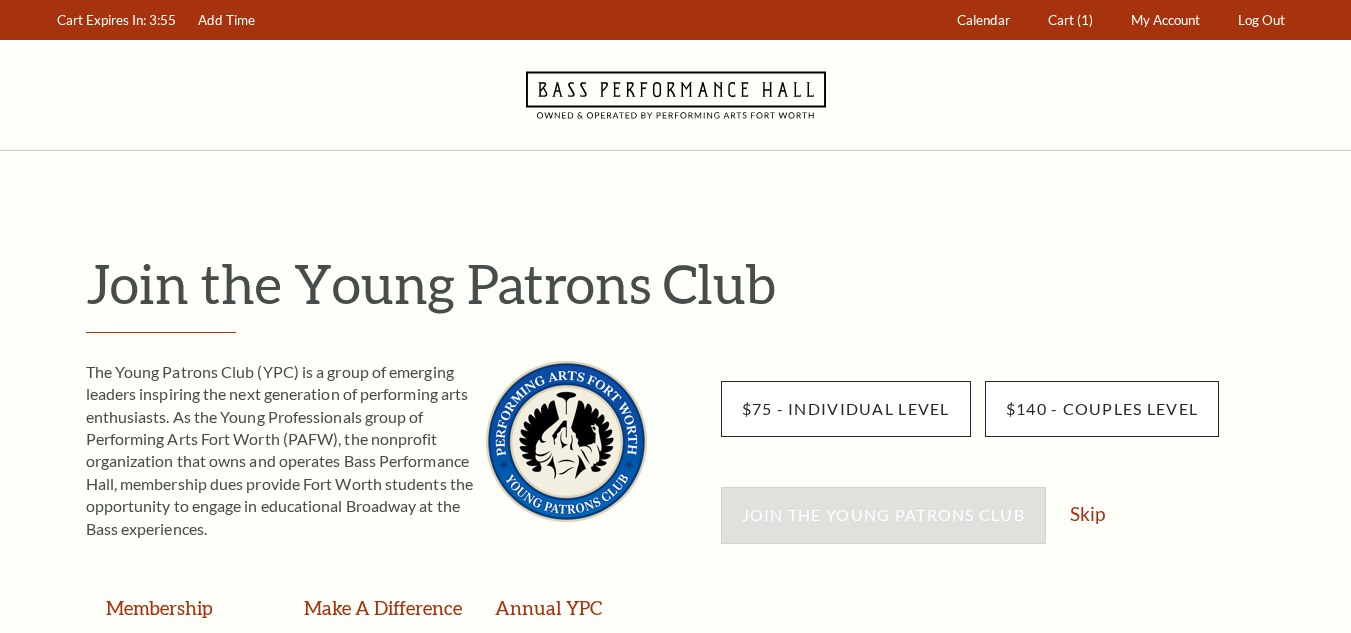 scroll, scrollTop: 0, scrollLeft: 0, axis: both 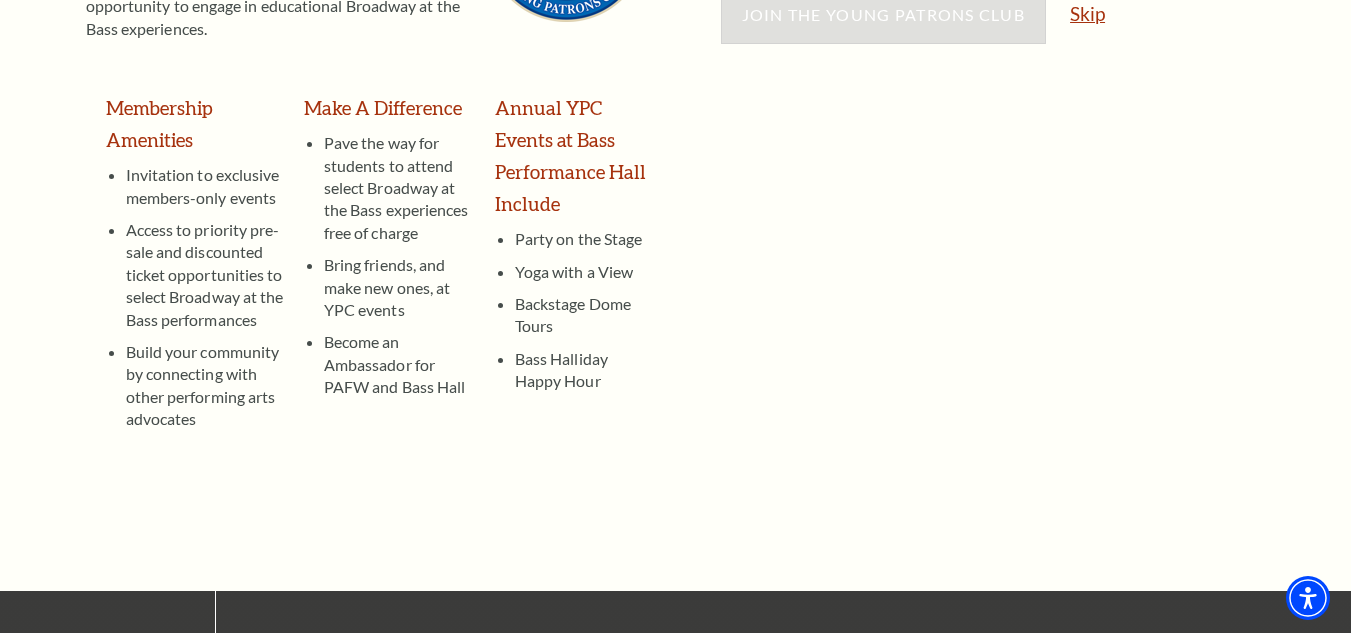 click on "Skip" at bounding box center [1087, 13] 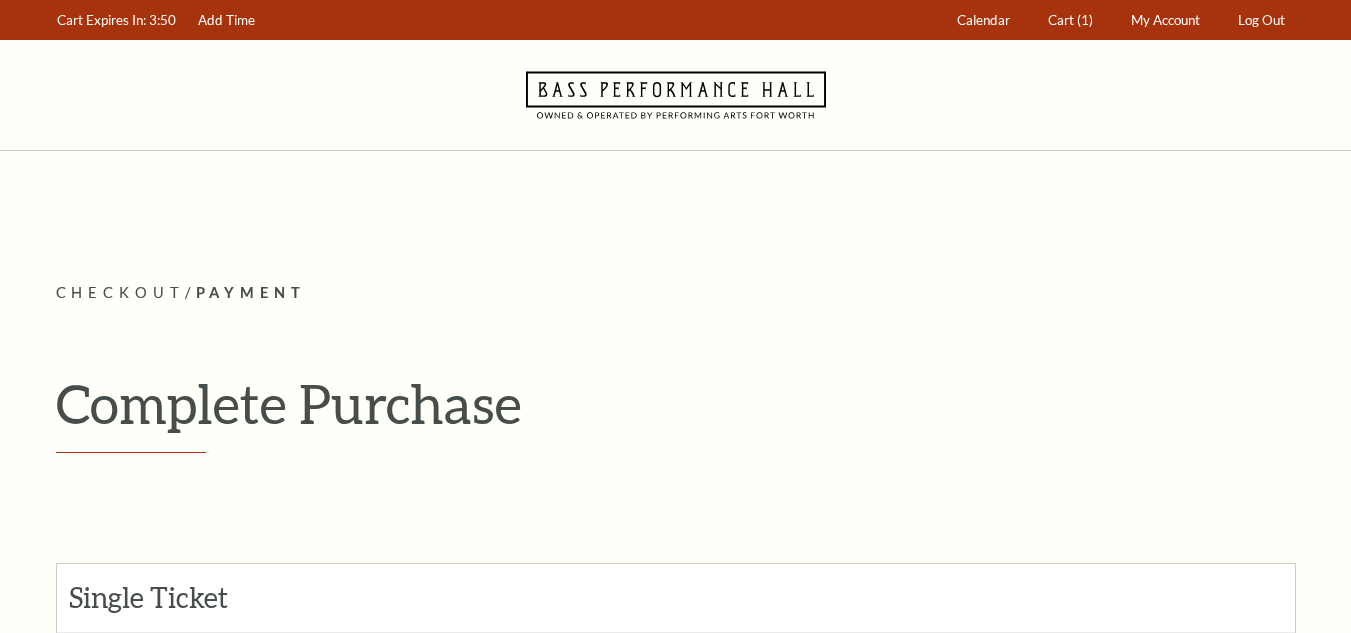 scroll, scrollTop: 0, scrollLeft: 0, axis: both 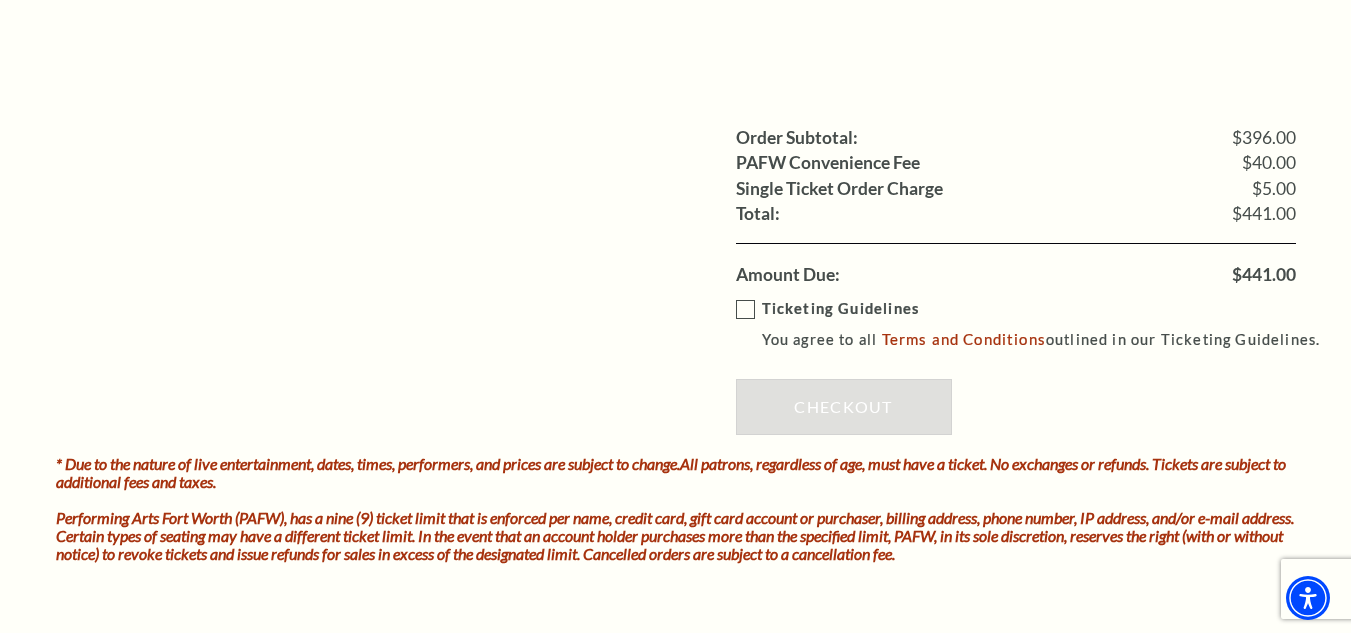 click on "Ticketing Guidelines
You agree to all   Terms and Conditions  outlined in our Ticketing Guidelines." at bounding box center [1037, 324] 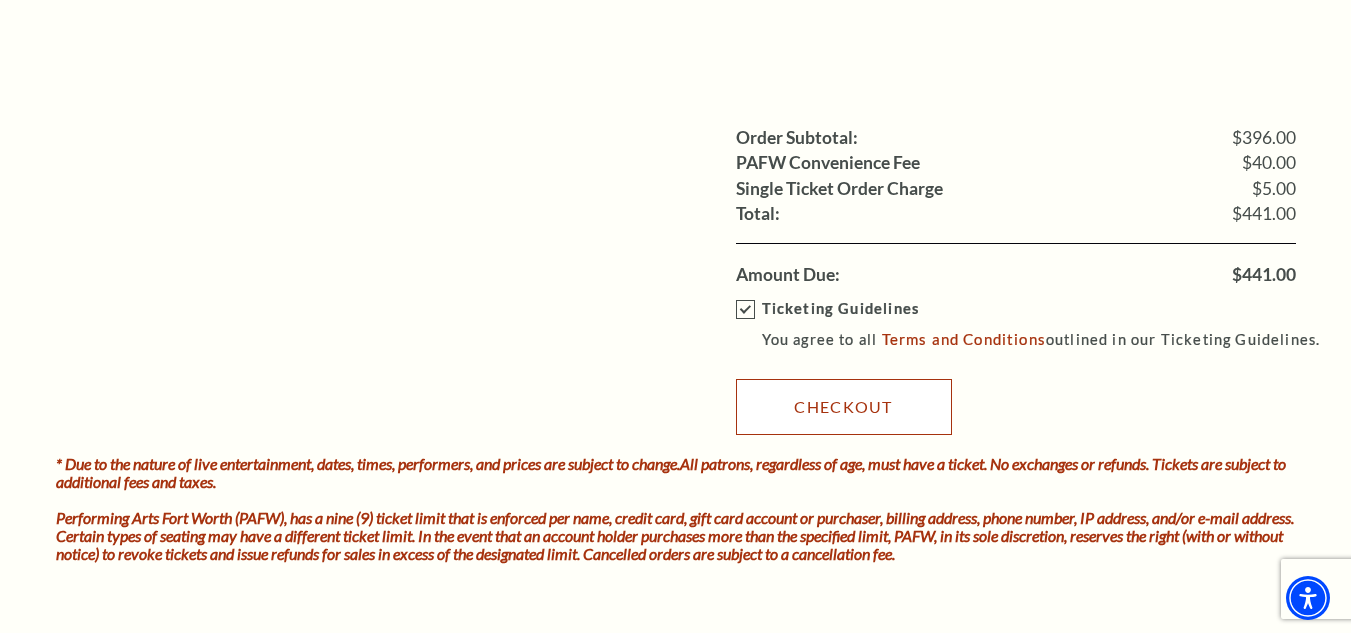 click on "Checkout" at bounding box center (844, 407) 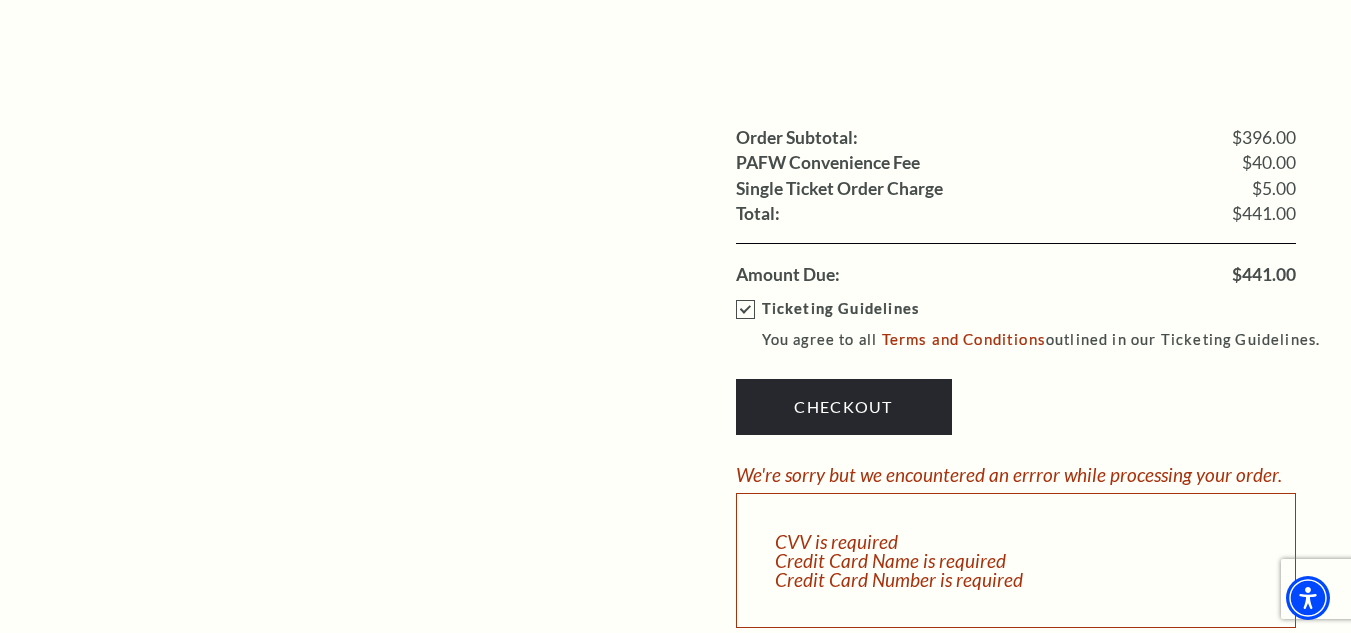 click on "Payment Header
Checkout  /  Payment
Complete Purchase
Single Ticket
Show Details
4 $109.00" at bounding box center (676, -432) 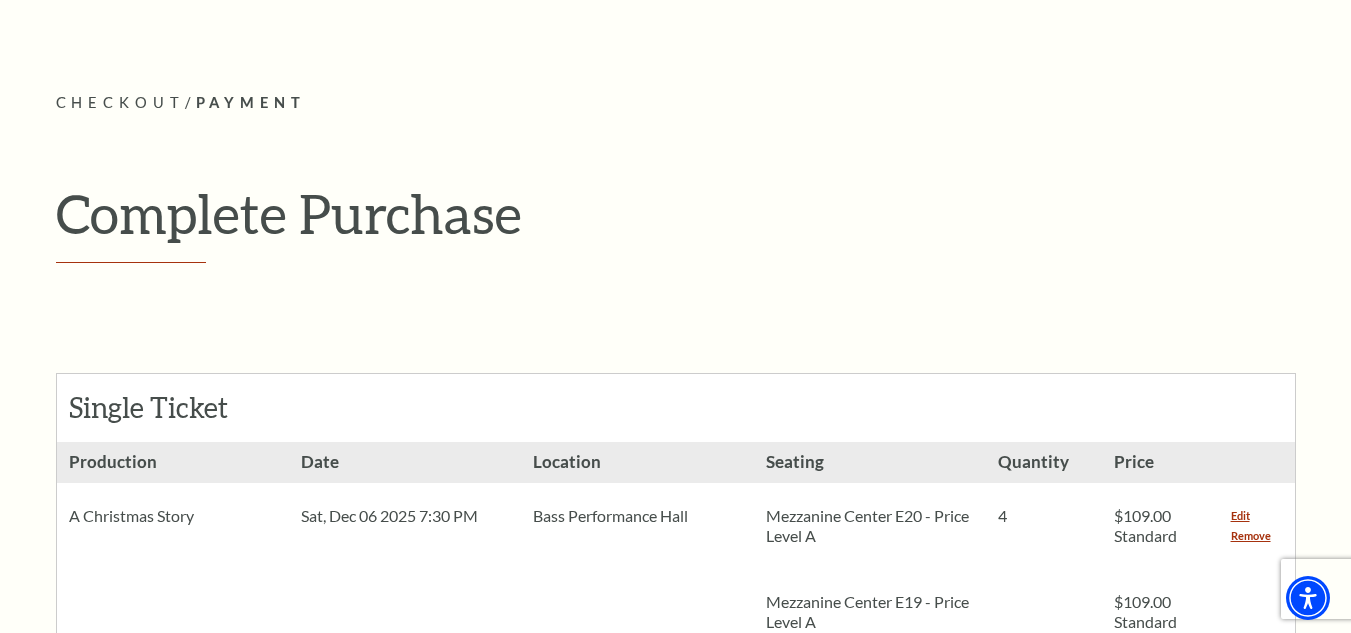 scroll, scrollTop: 300, scrollLeft: 0, axis: vertical 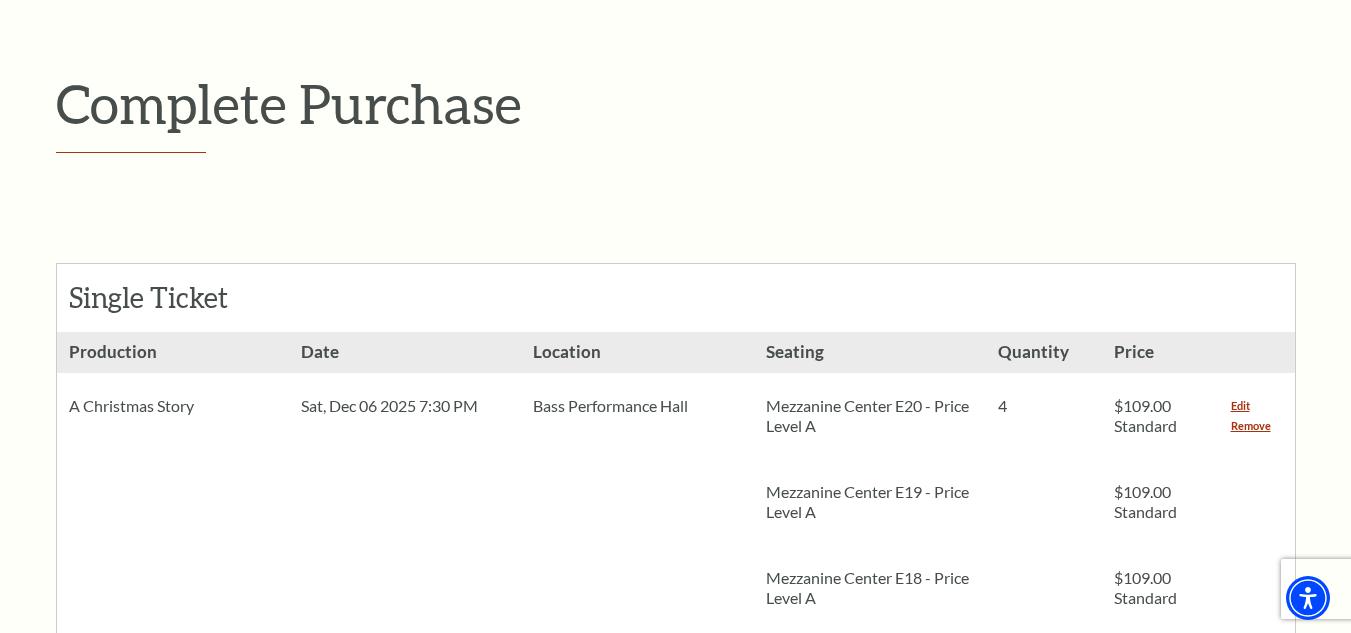 drag, startPoint x: 1245, startPoint y: 421, endPoint x: 1244, endPoint y: 438, distance: 17.029387 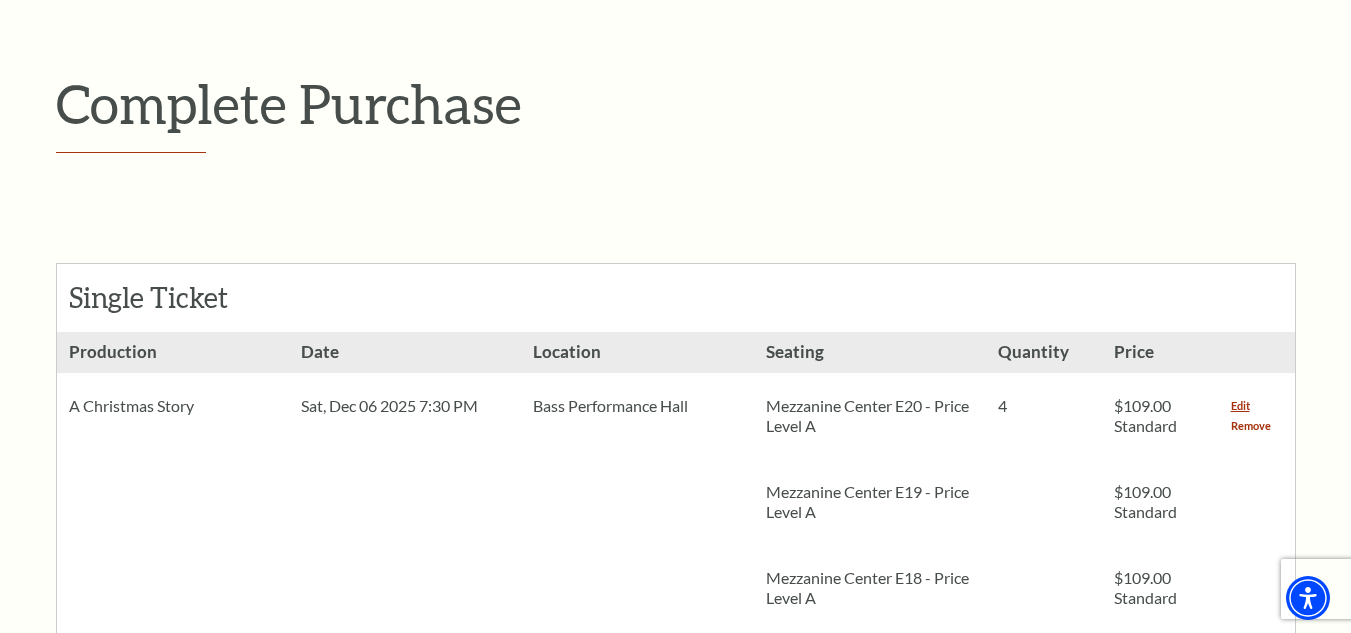 click on "Remove" at bounding box center [1251, 426] 